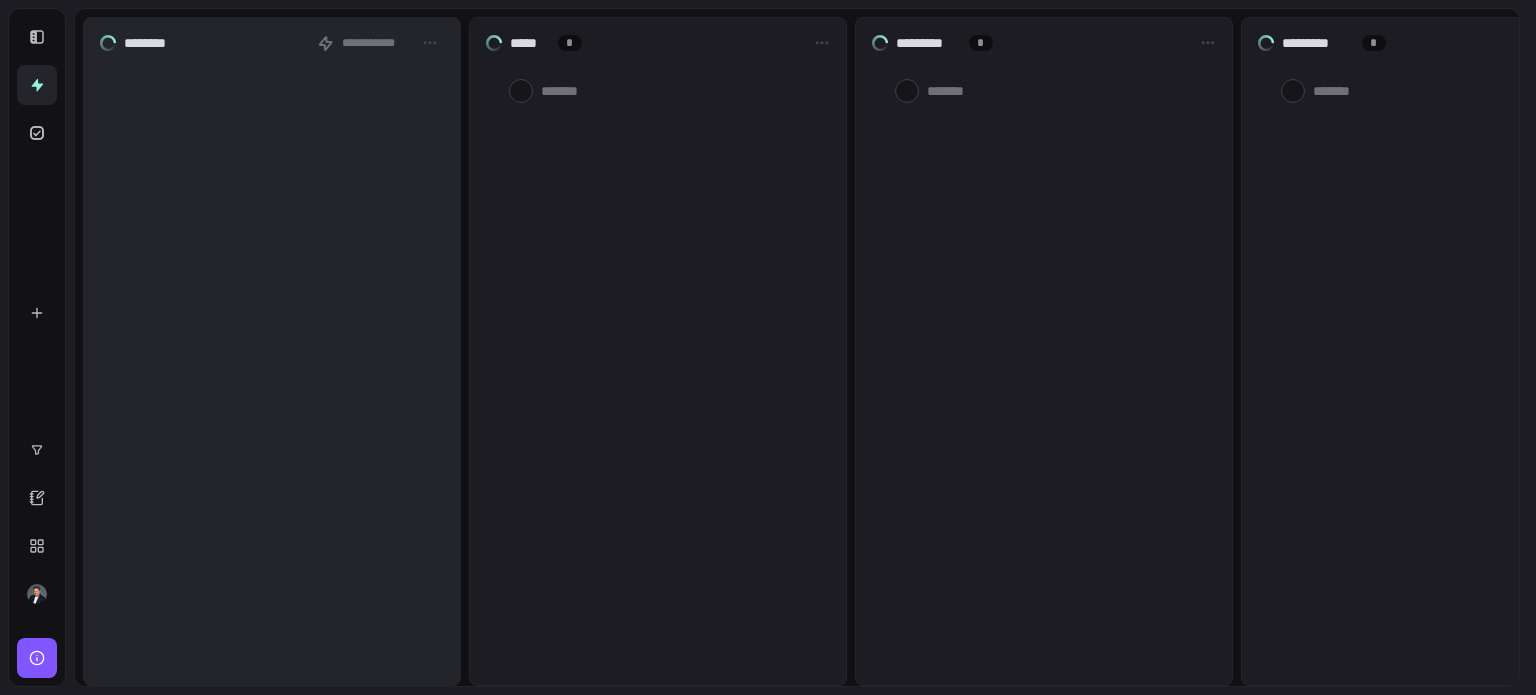 scroll, scrollTop: 0, scrollLeft: 0, axis: both 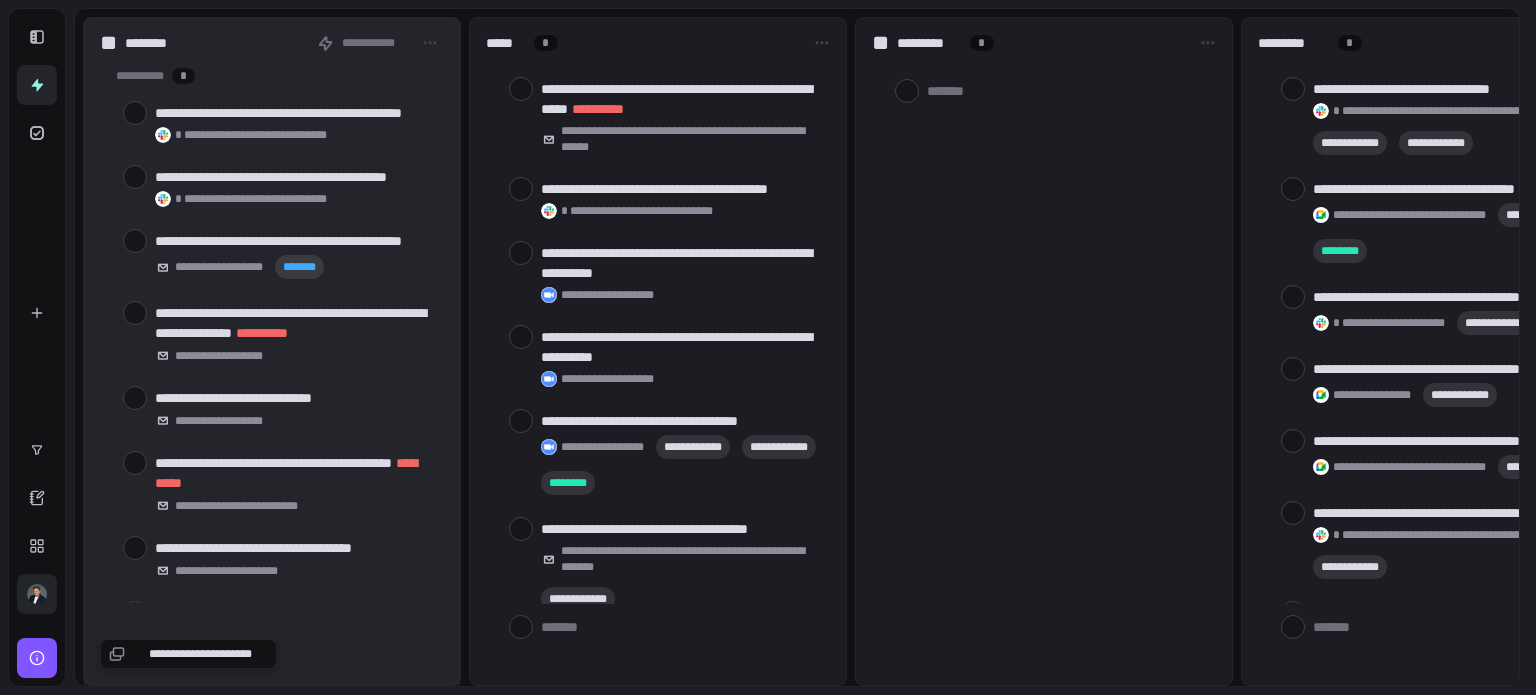 click at bounding box center (37, 594) 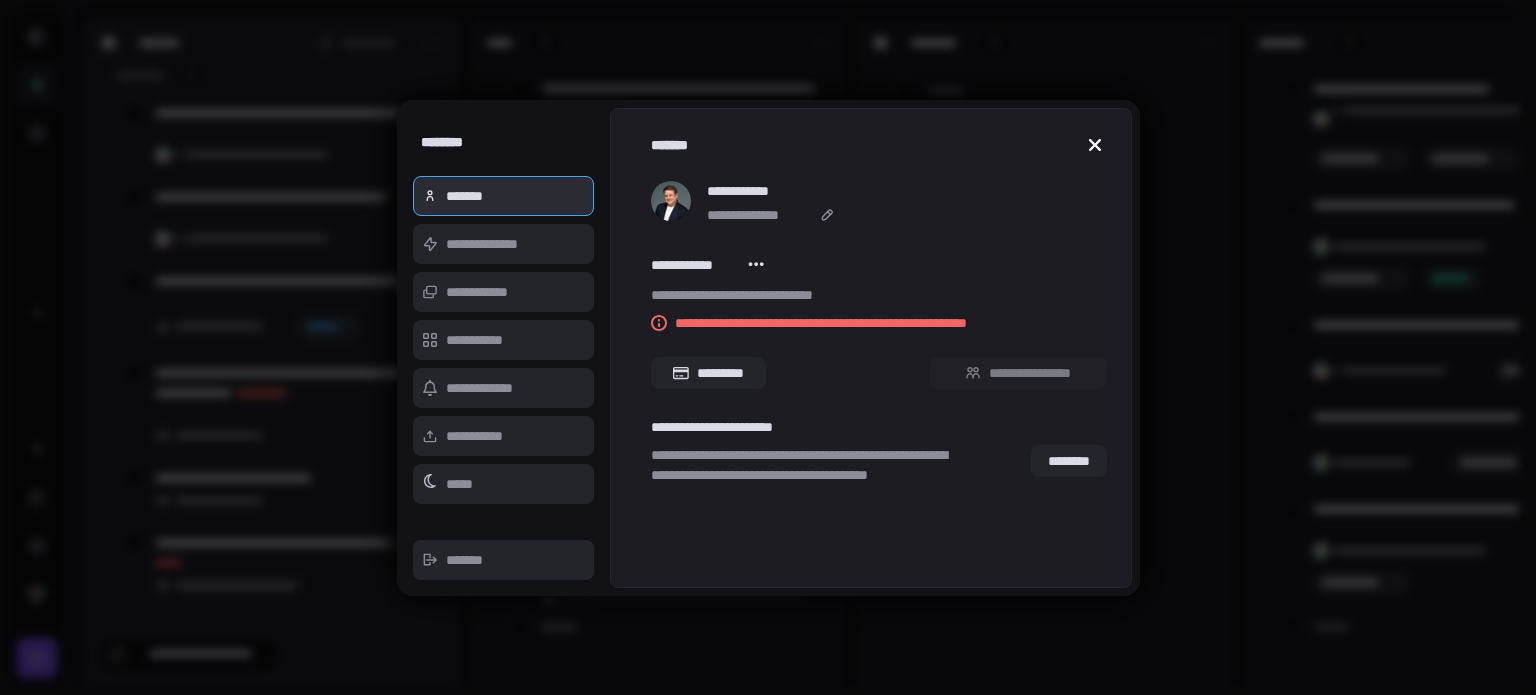 click 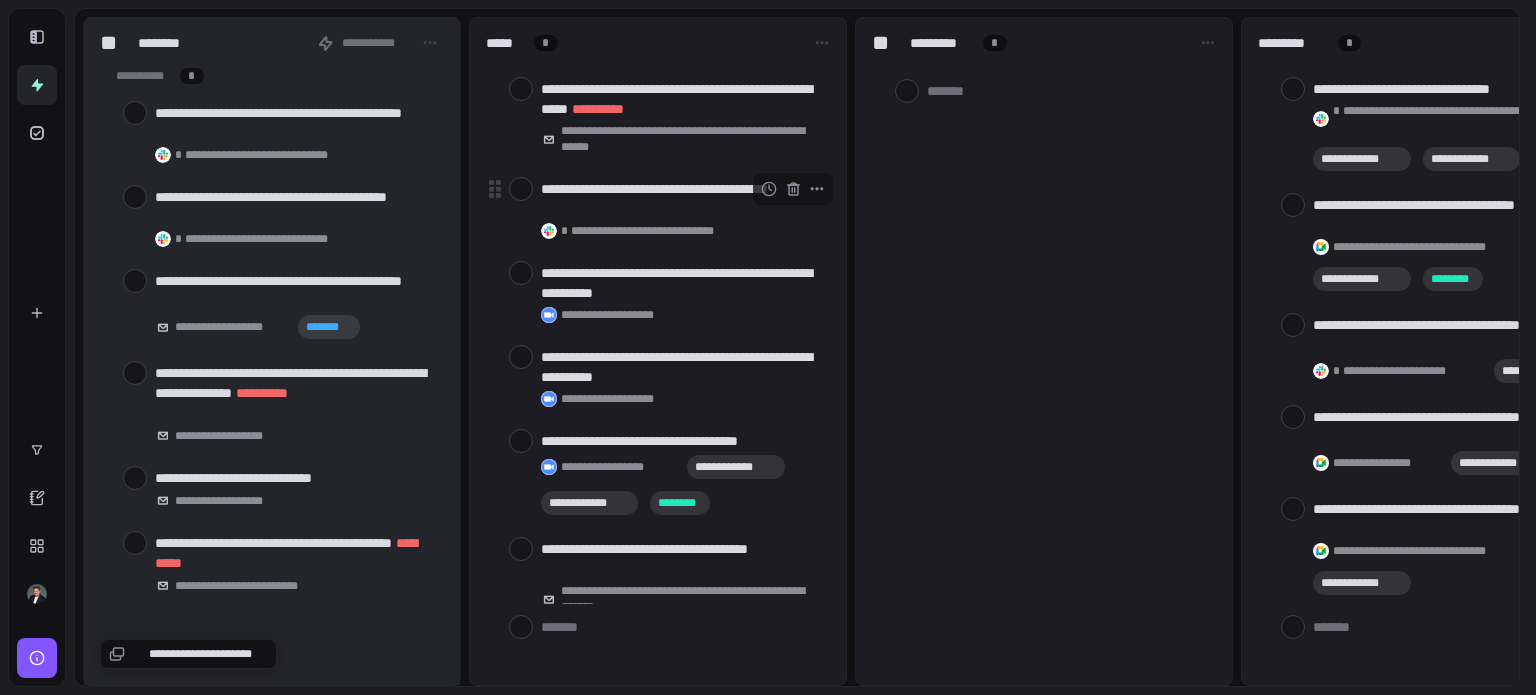 scroll, scrollTop: 0, scrollLeft: 0, axis: both 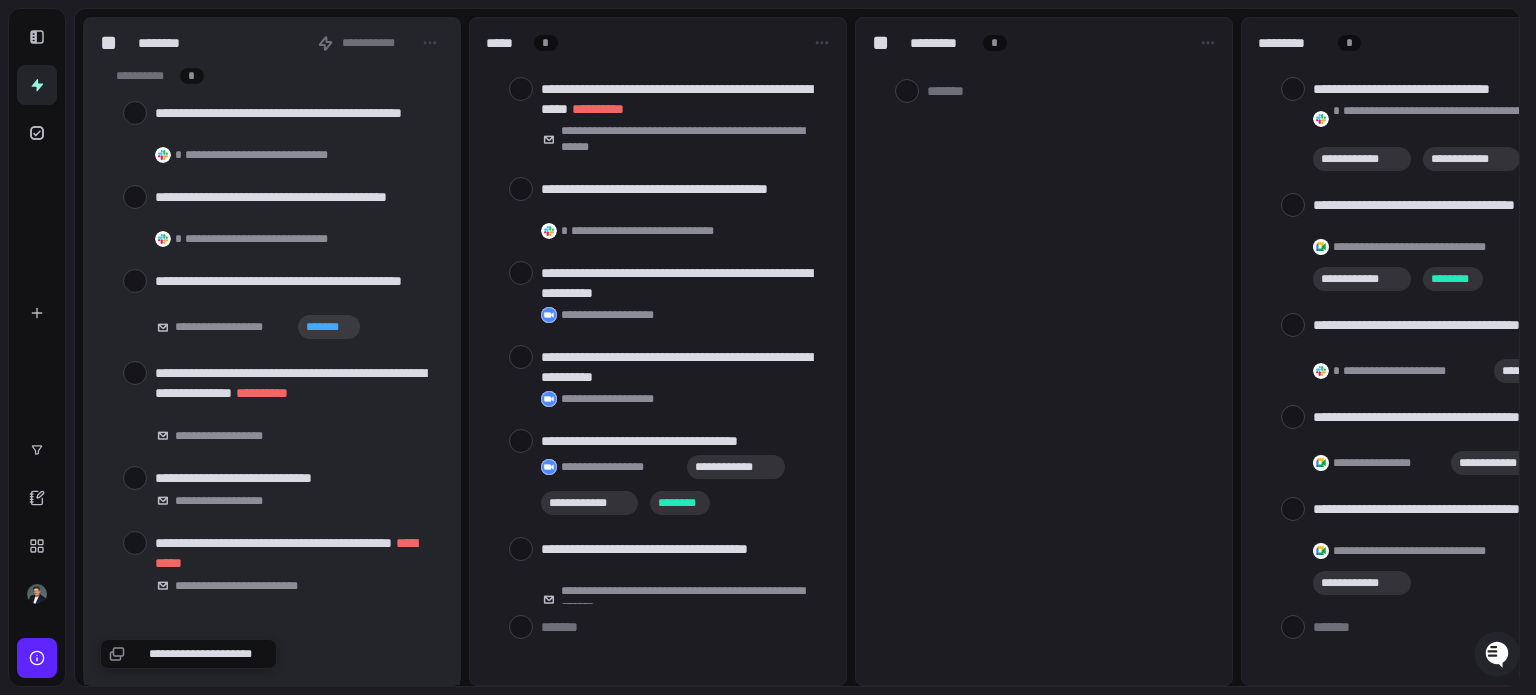 click at bounding box center [37, 658] 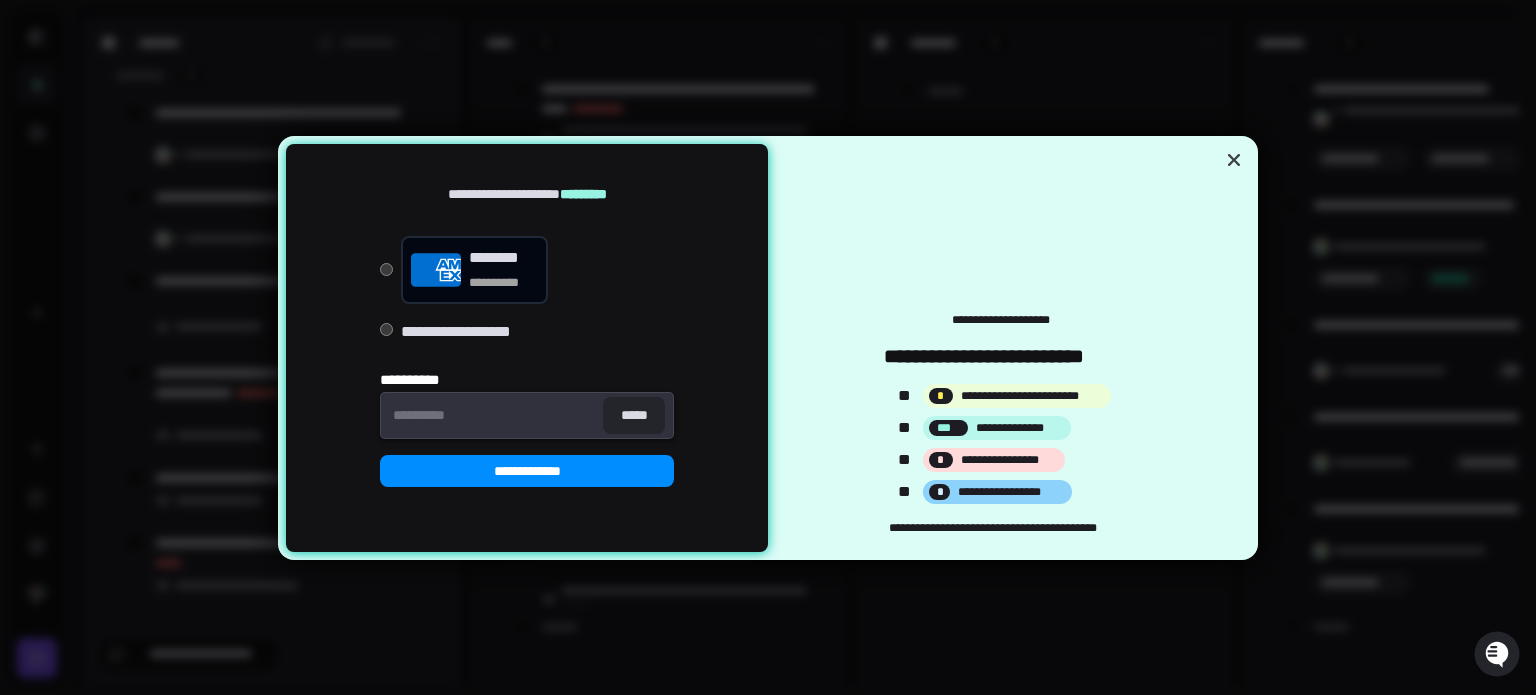 click on "[FIRST] [LAST] [STREET] [NUMBER] [CITY], [STATE] [ZIP]" at bounding box center (1009, 348) 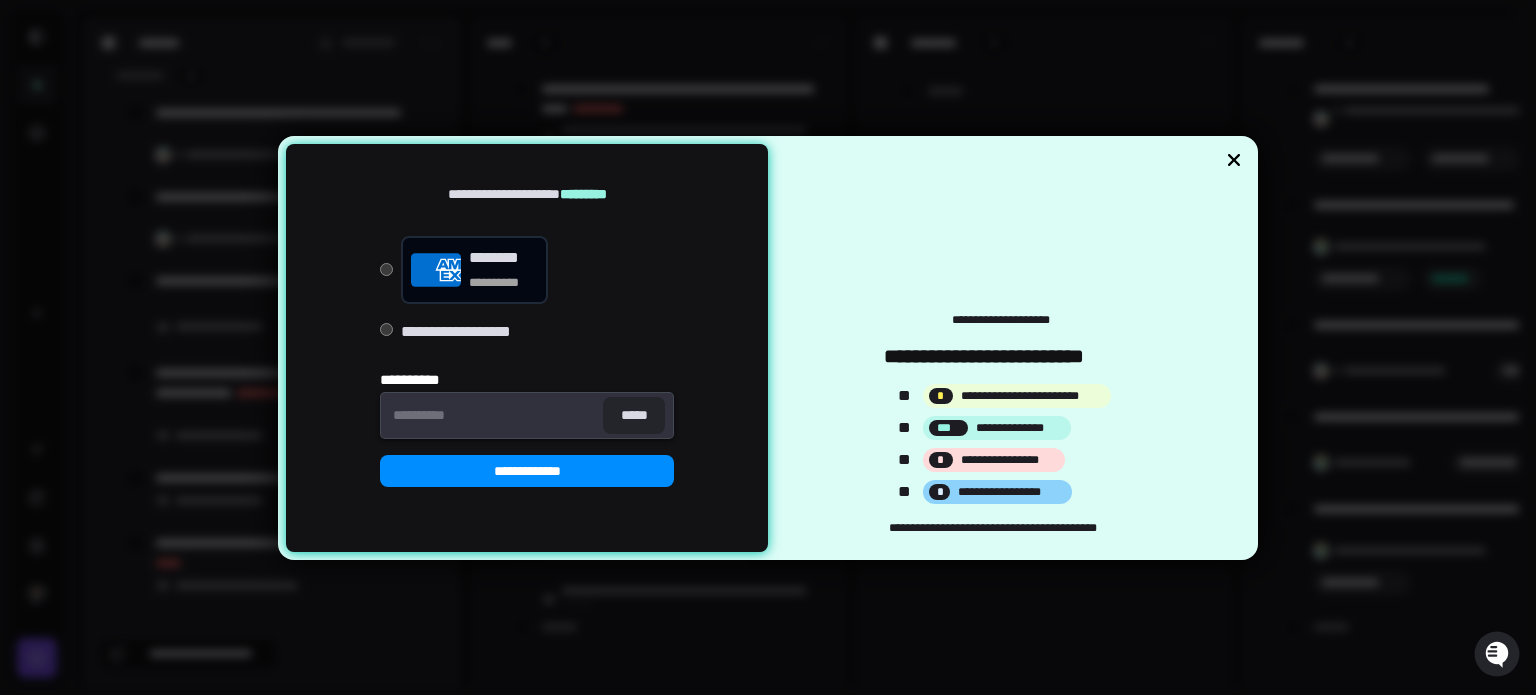 click 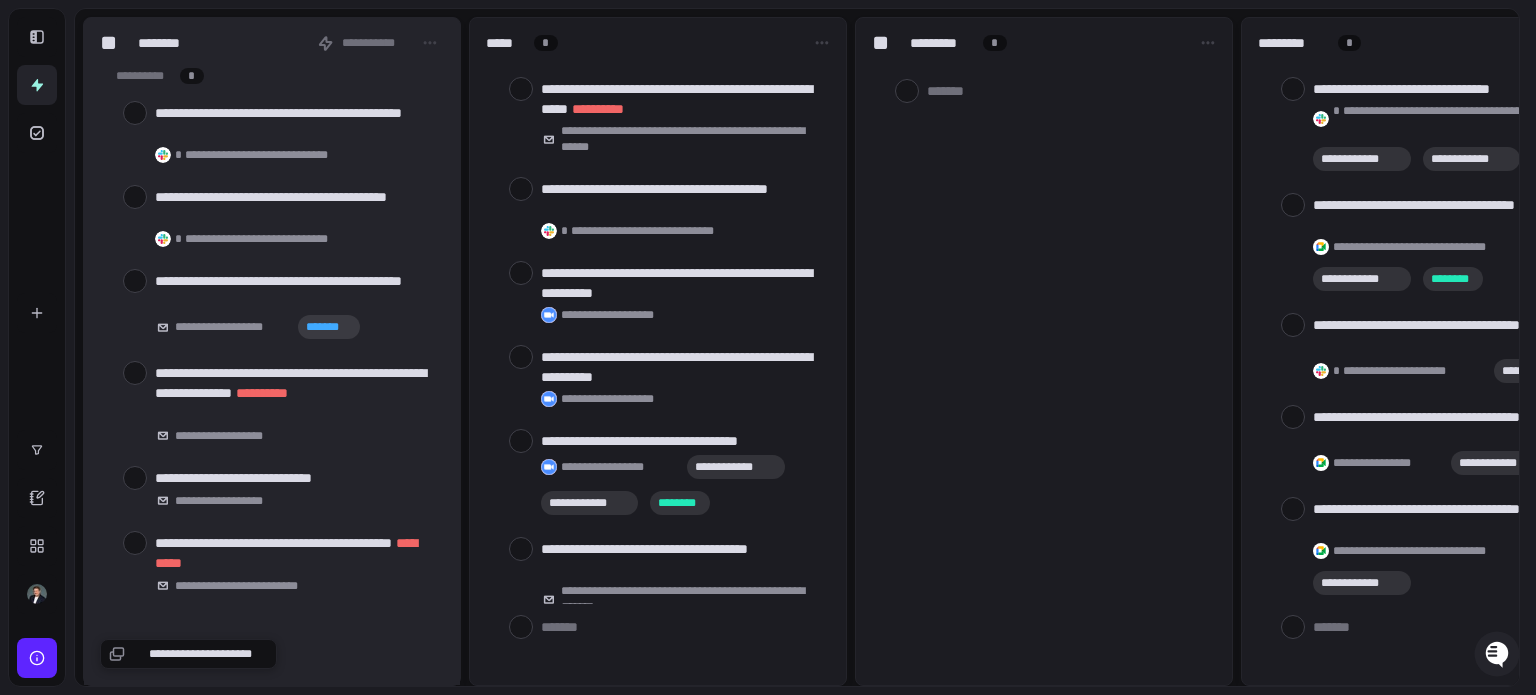 click at bounding box center (37, 658) 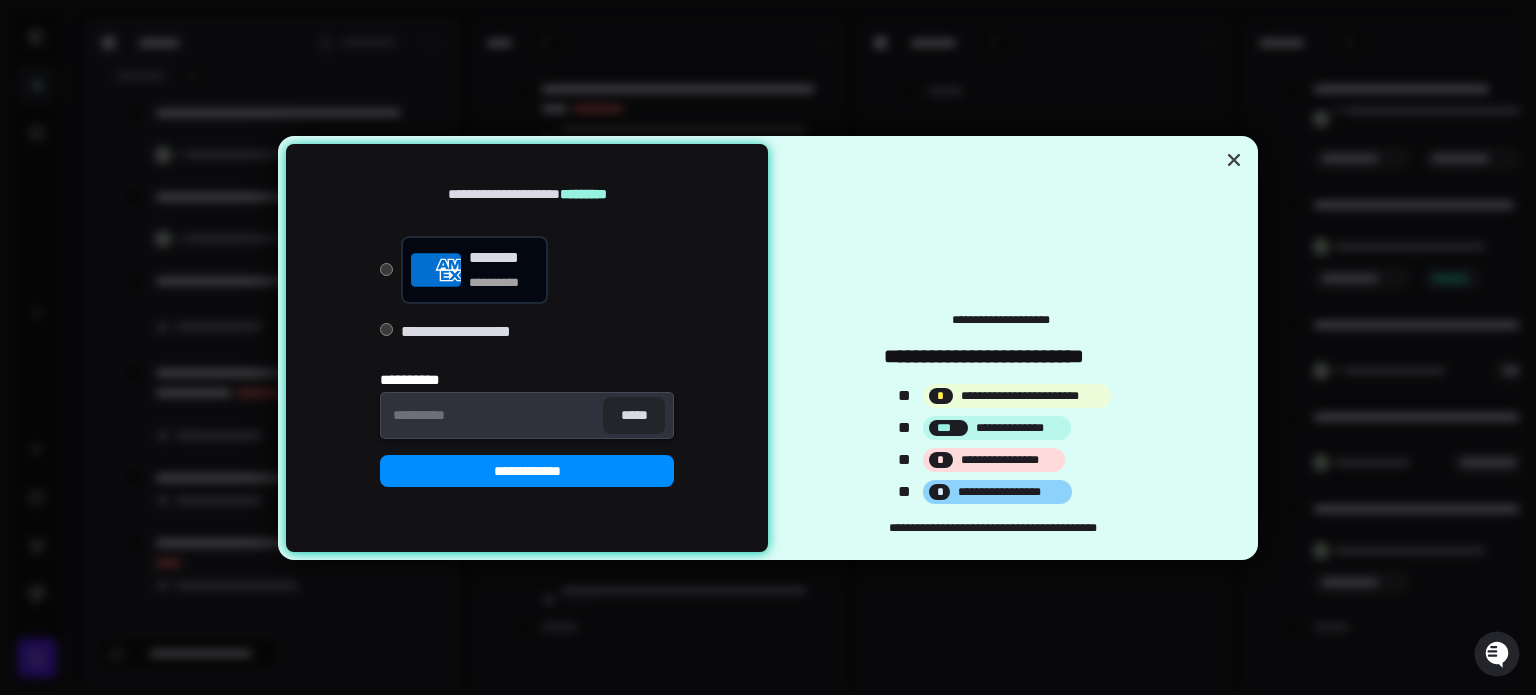 type on "*" 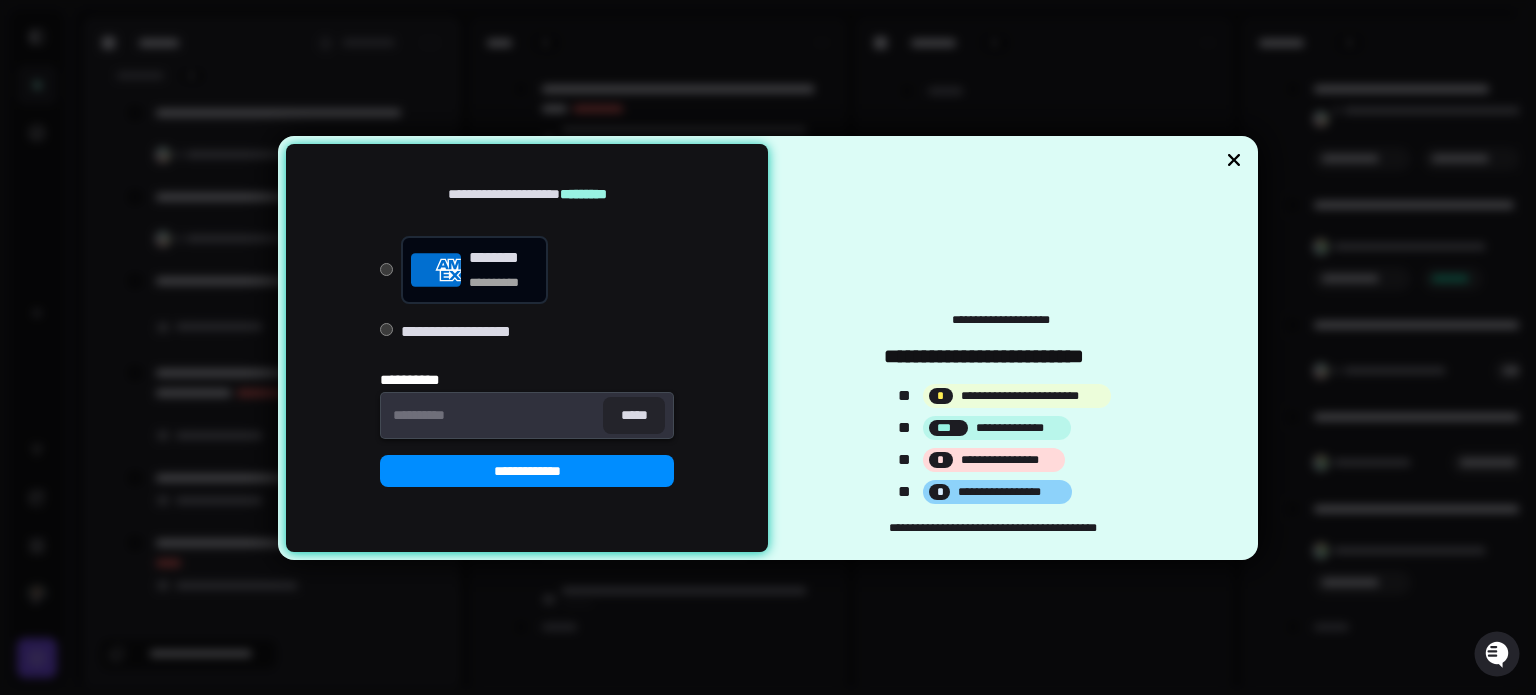 click 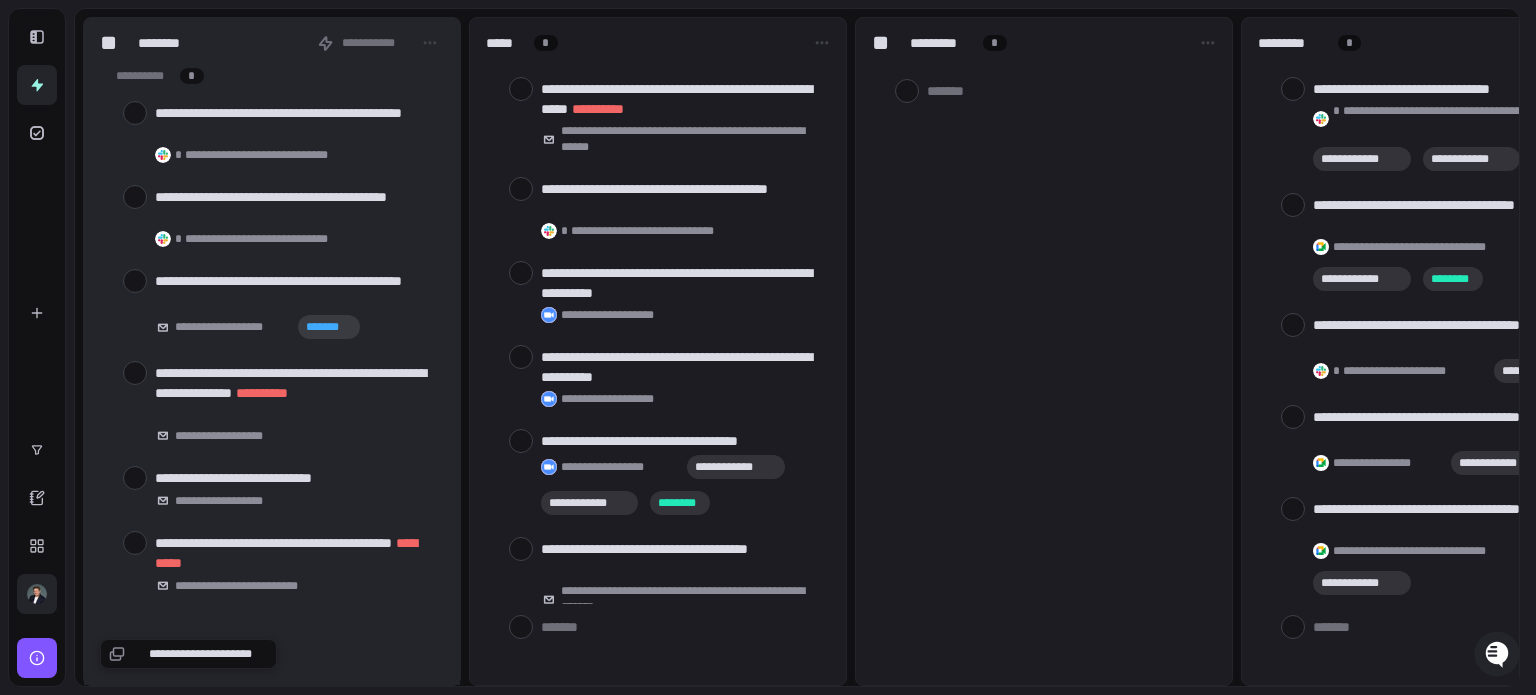 click at bounding box center (37, 594) 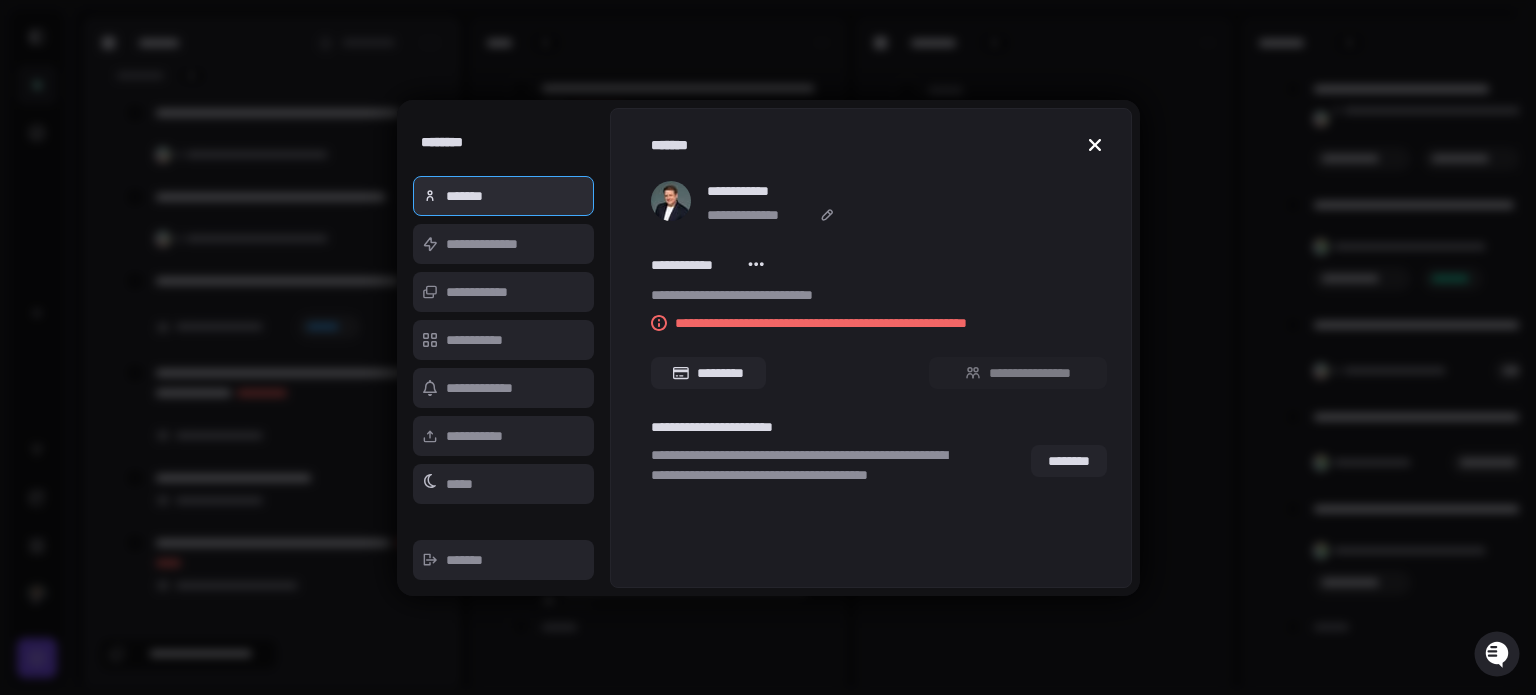 click 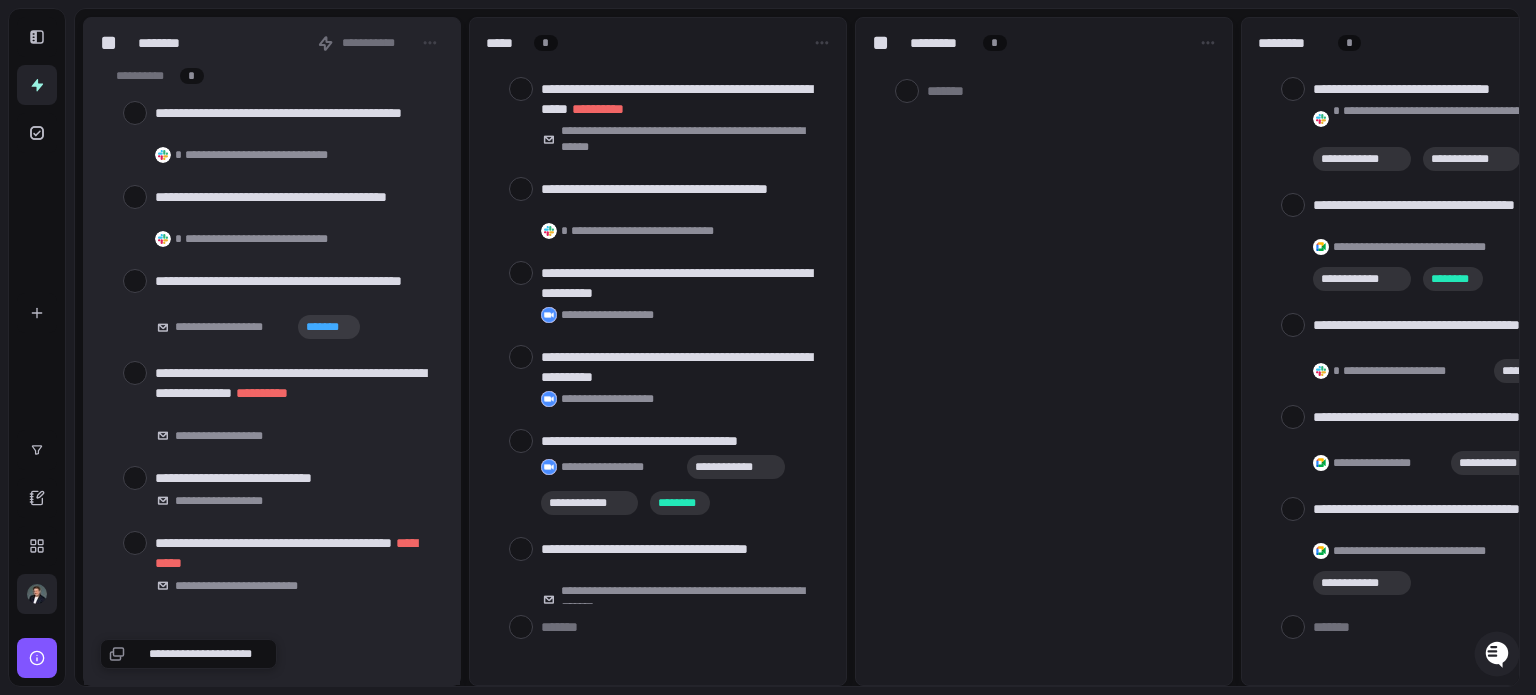 click at bounding box center (37, 594) 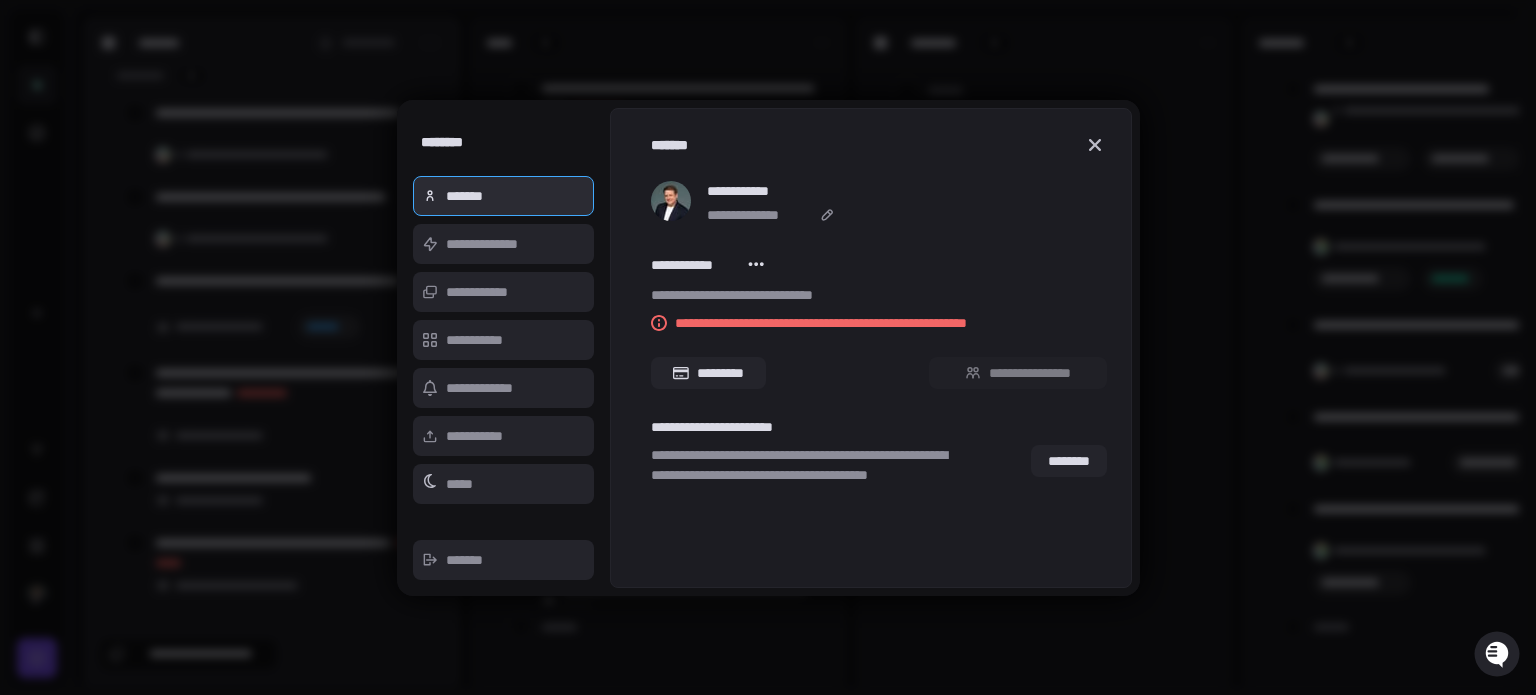 type 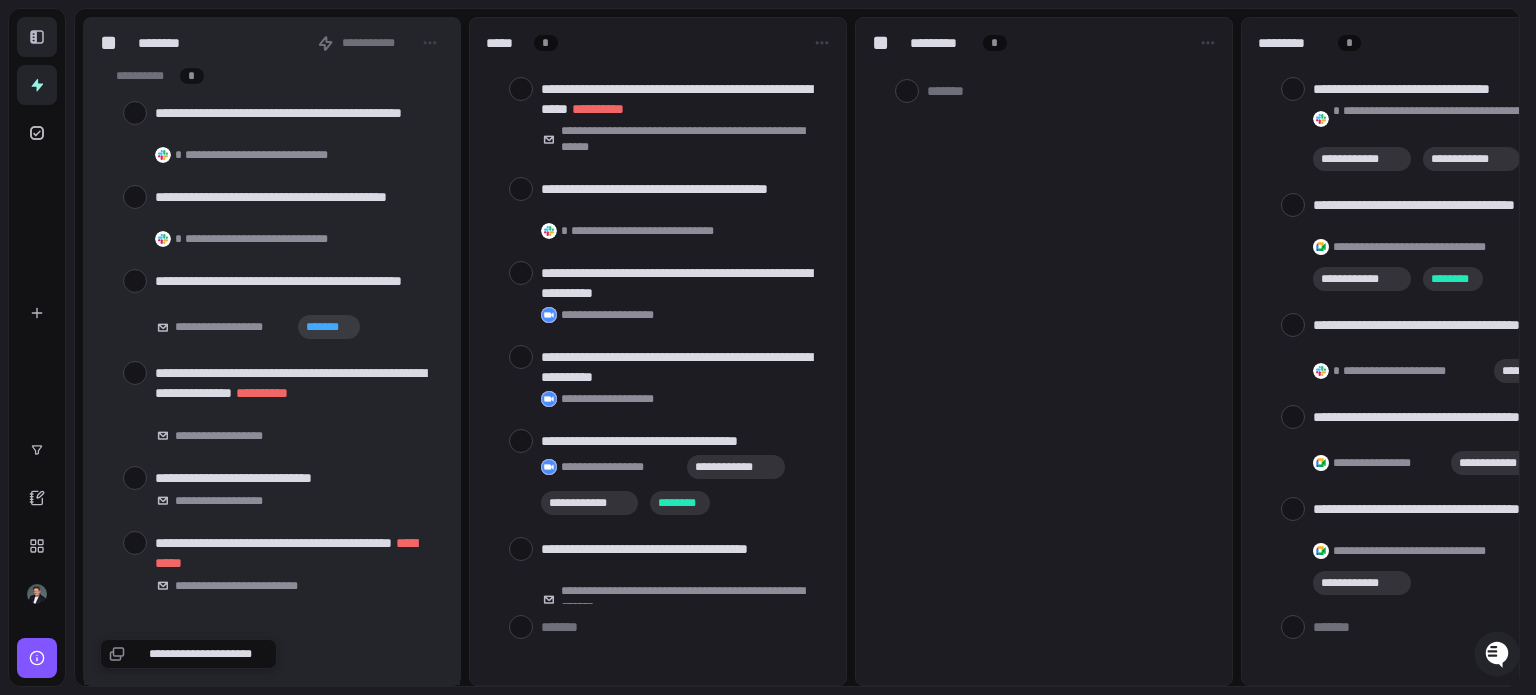 click at bounding box center [37, 37] 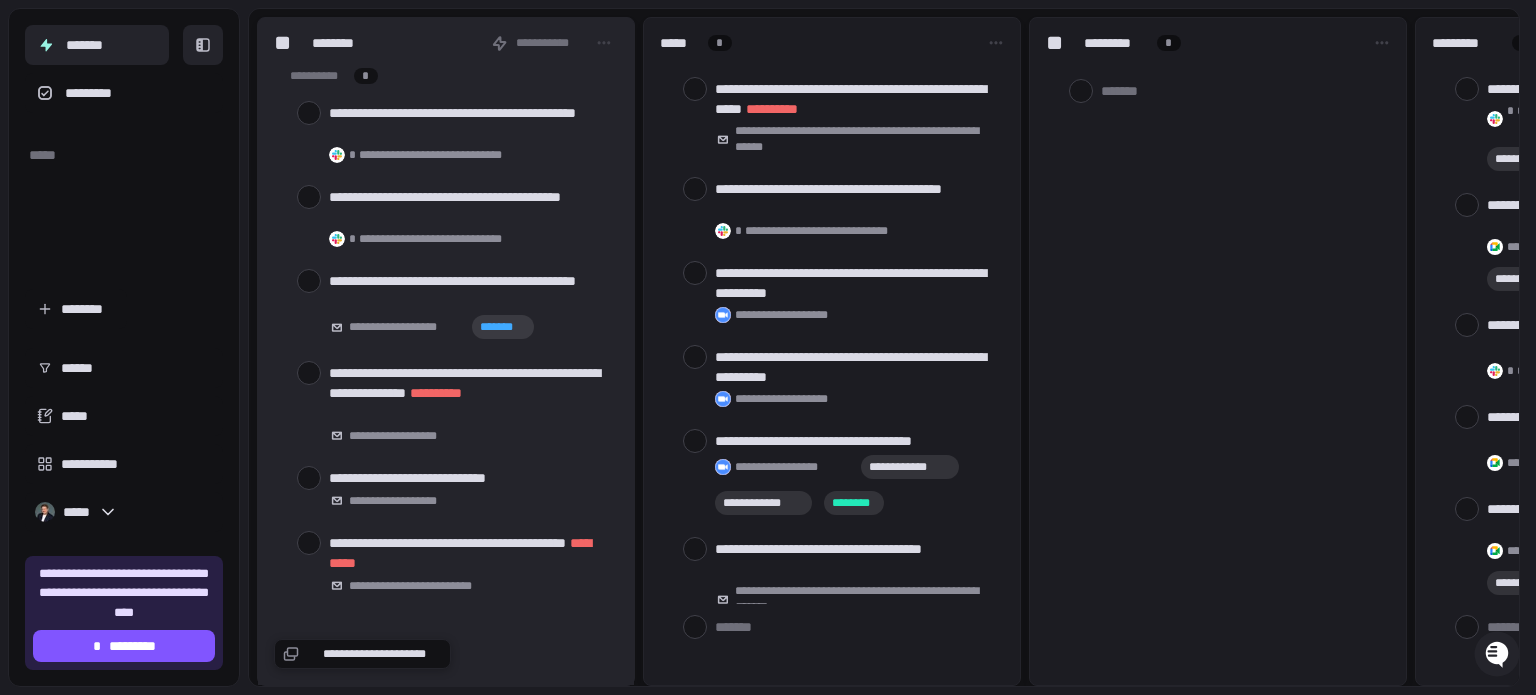 click at bounding box center (203, 45) 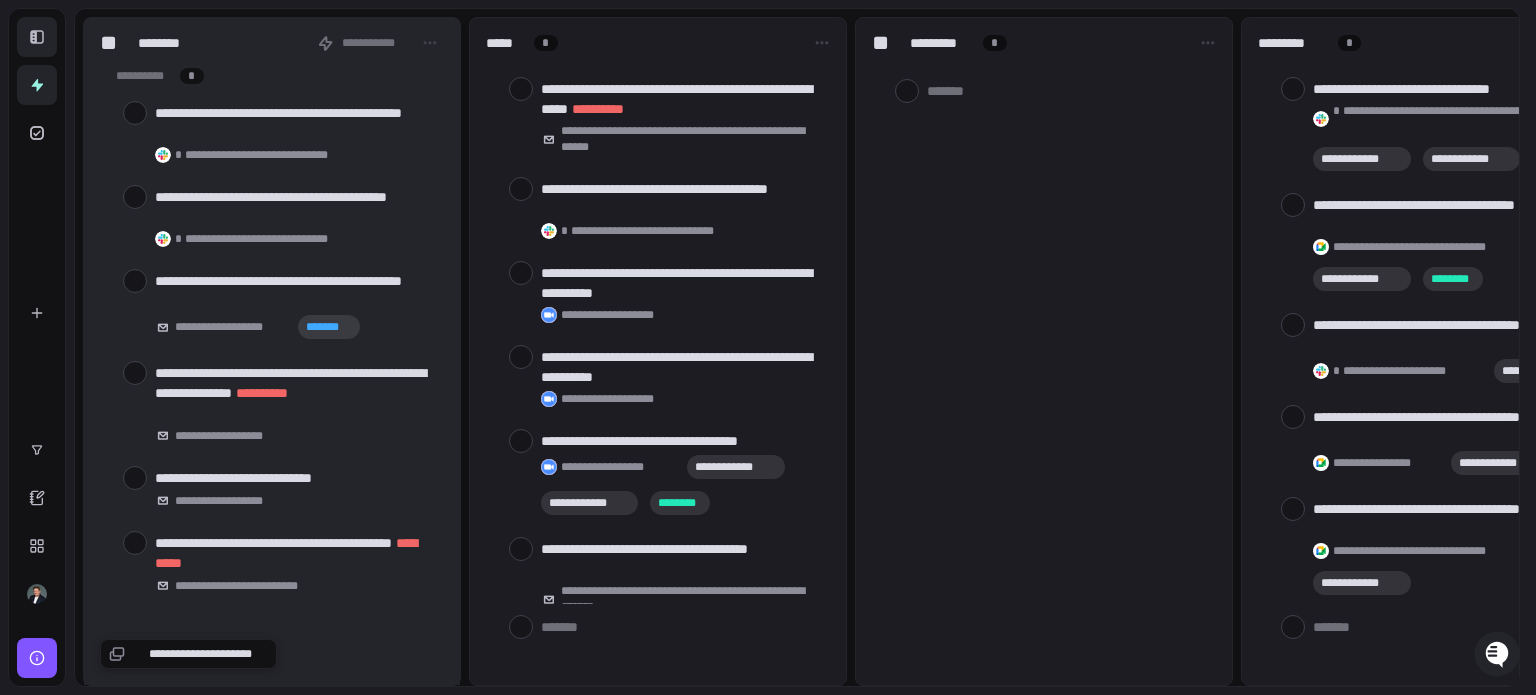 click at bounding box center (37, 37) 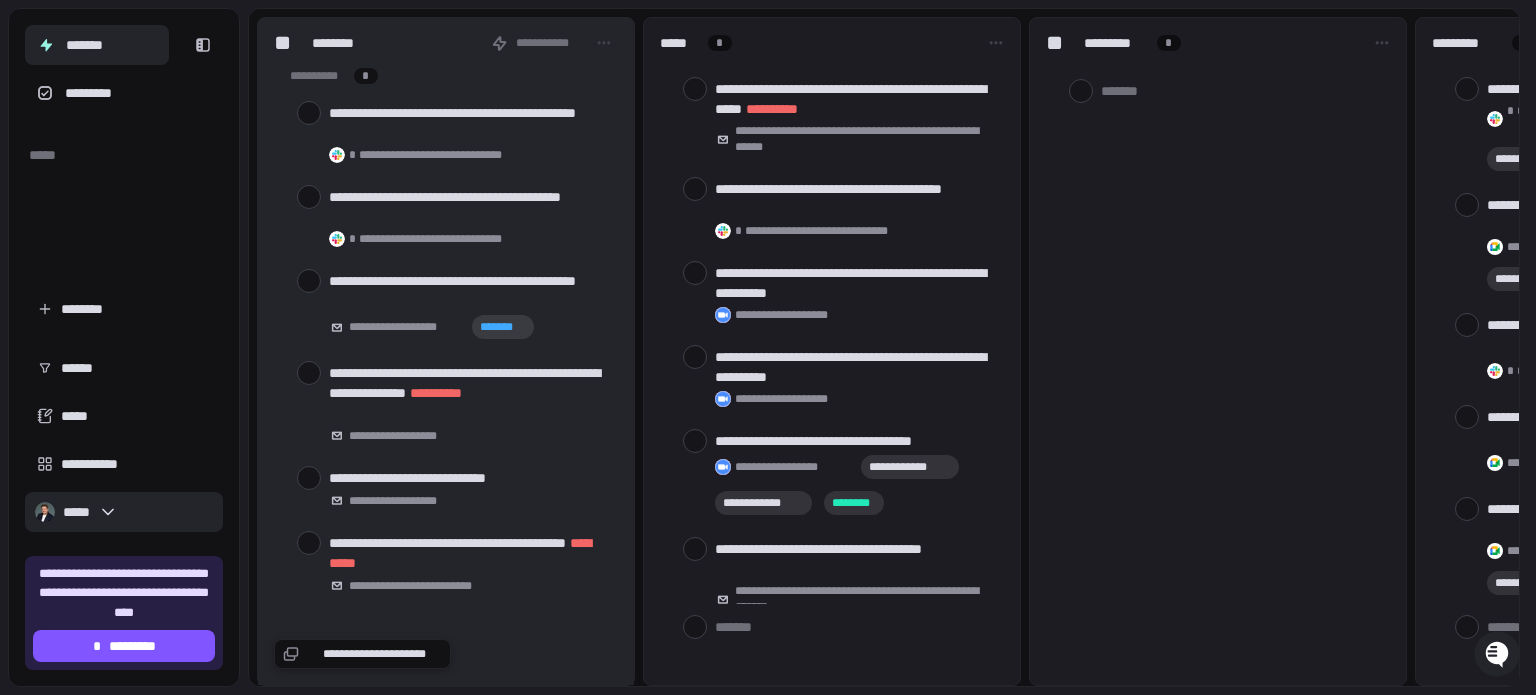 click on "*****" at bounding box center [124, 512] 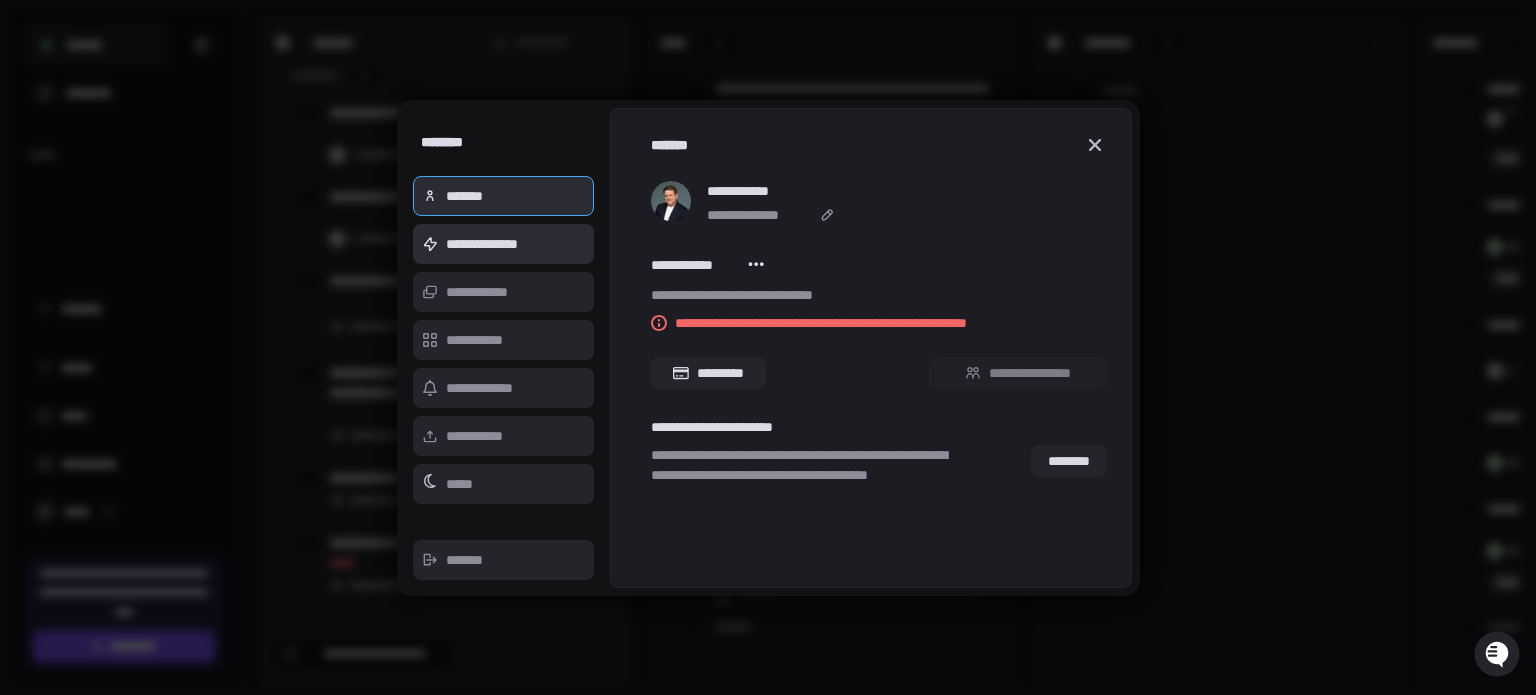 click on "**********" at bounding box center [504, 244] 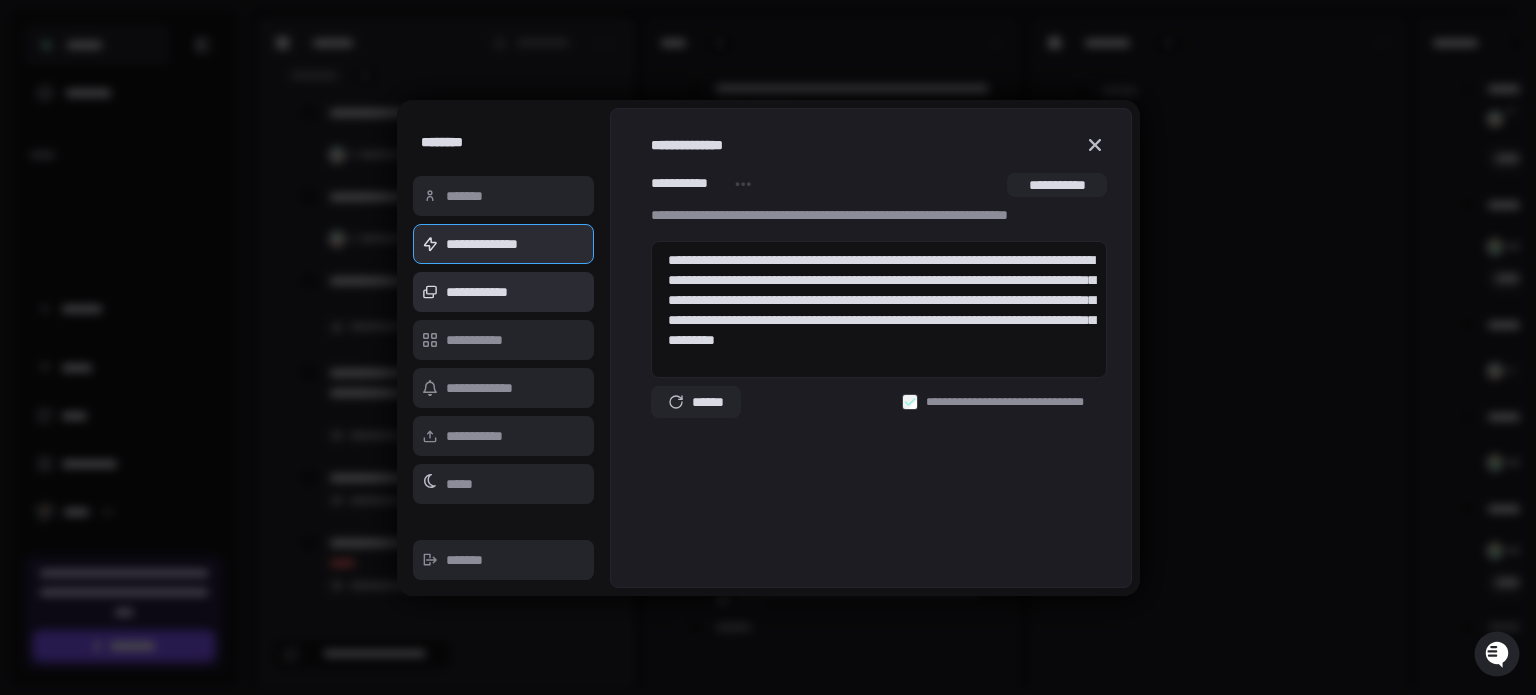 click on "**********" at bounding box center [504, 292] 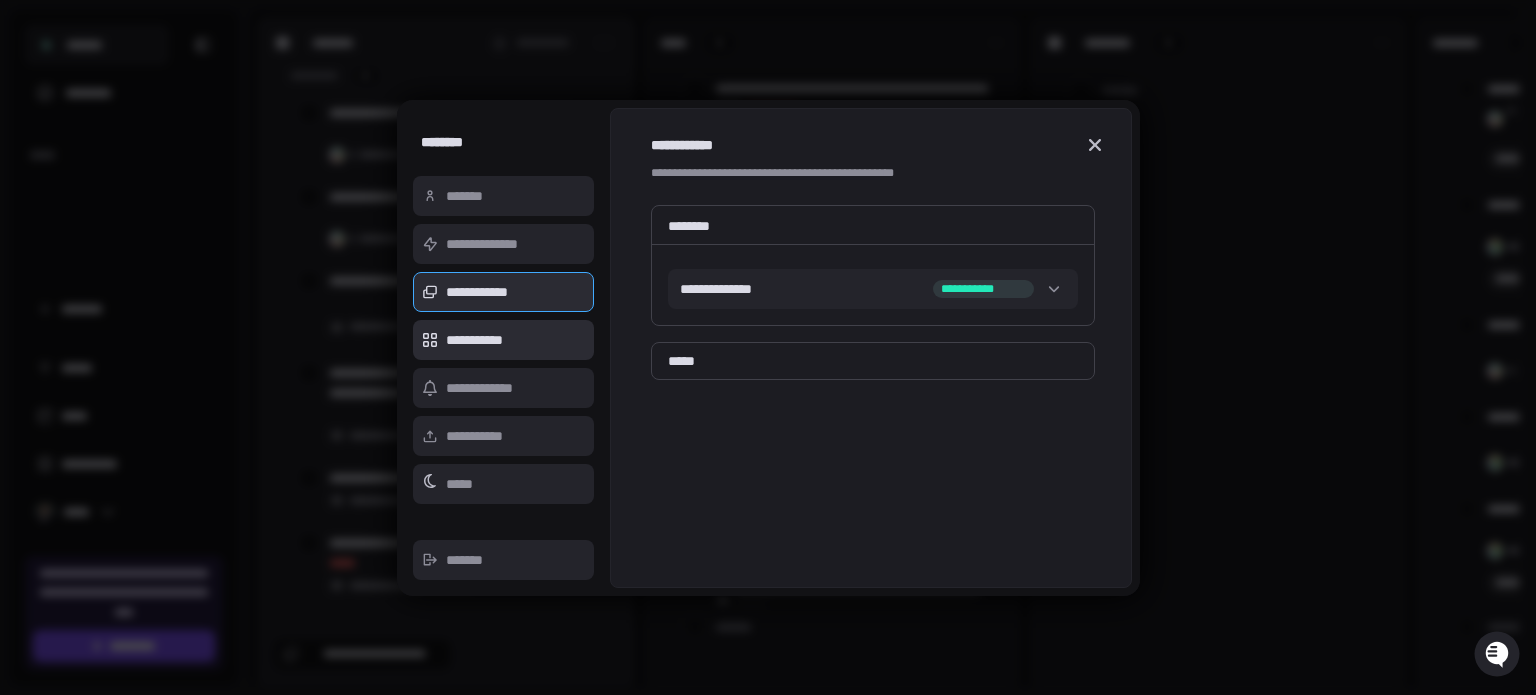 click on "**********" at bounding box center [504, 340] 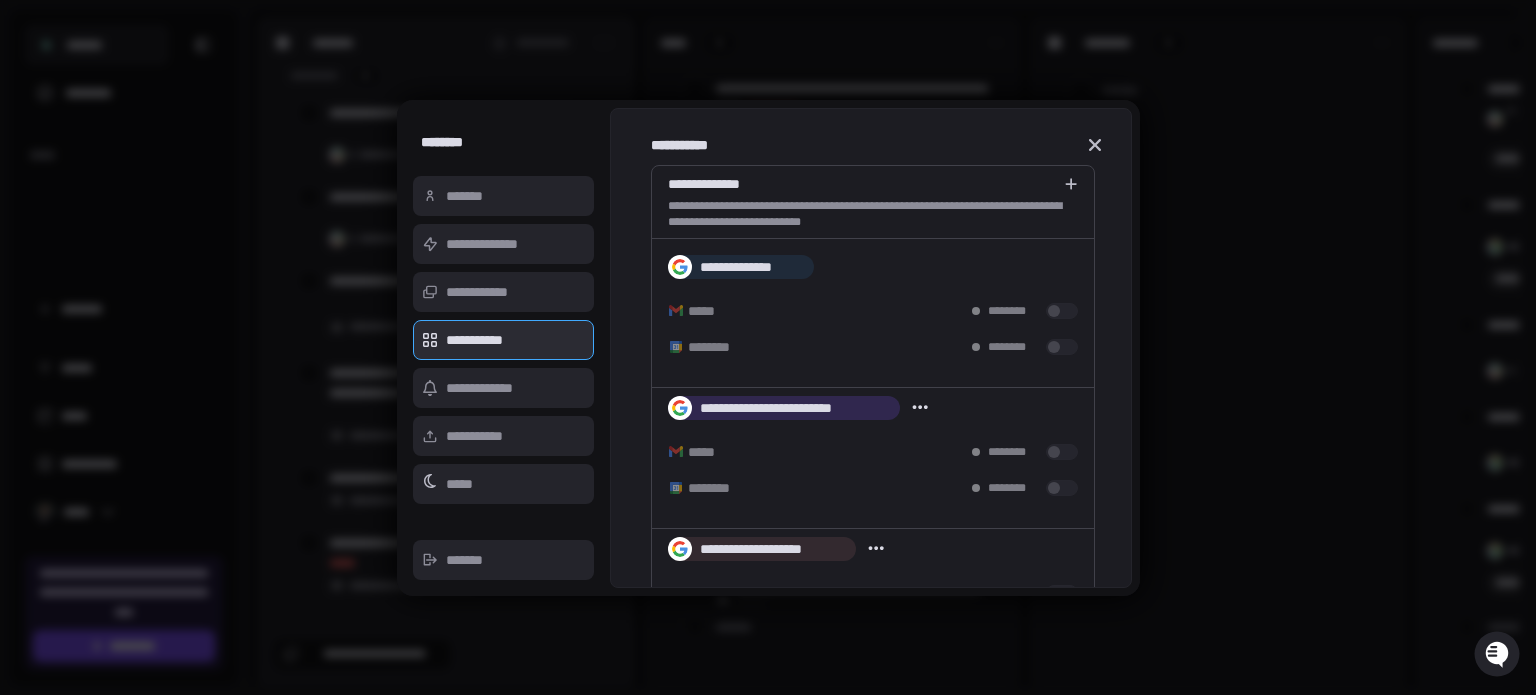 type on "*" 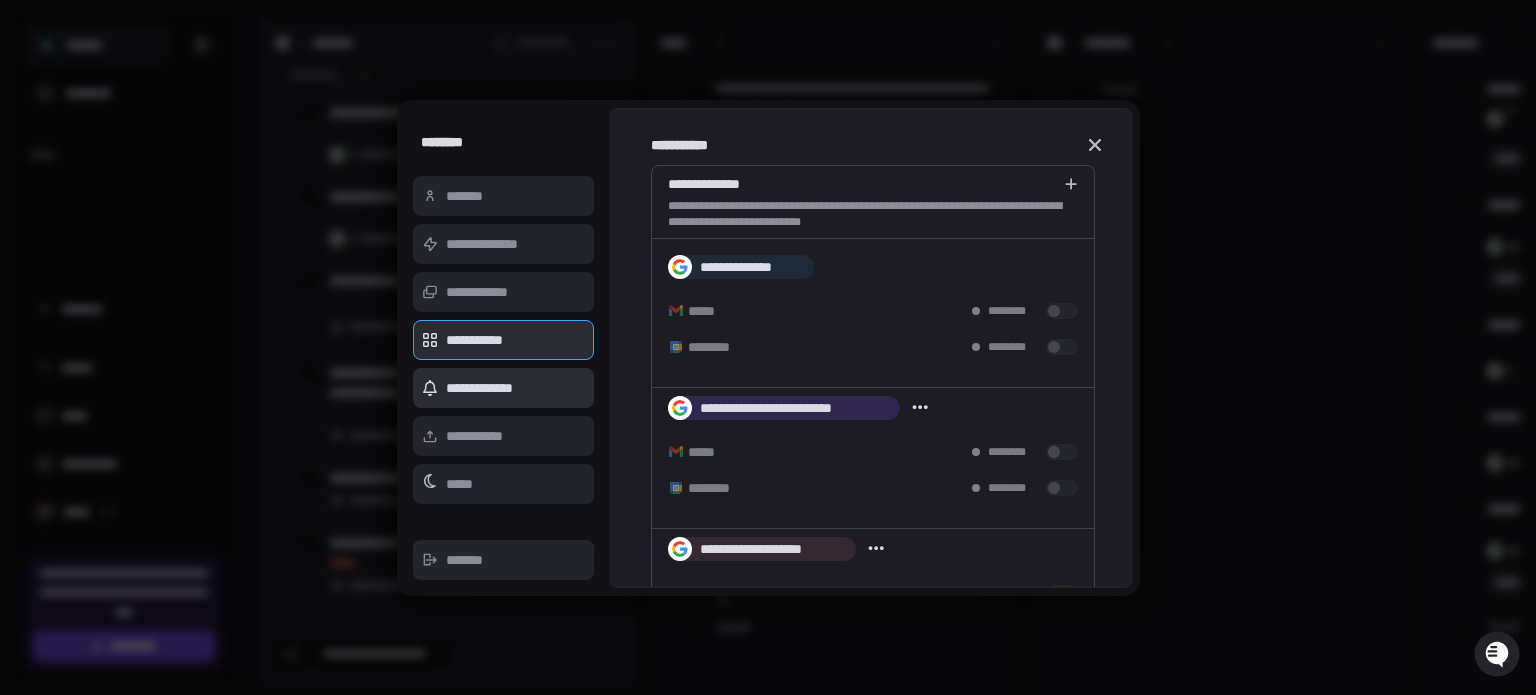 click on "**********" at bounding box center (504, 388) 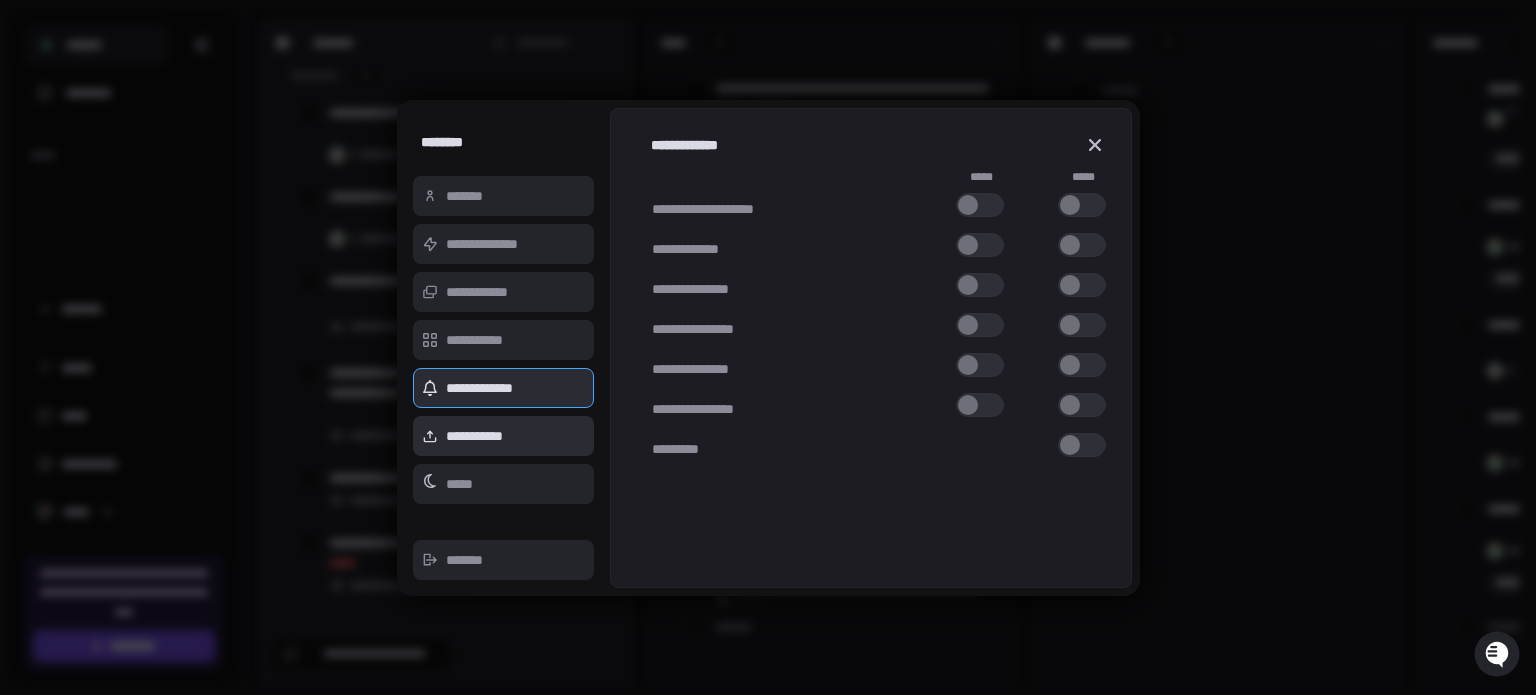 click on "**********" at bounding box center (504, 436) 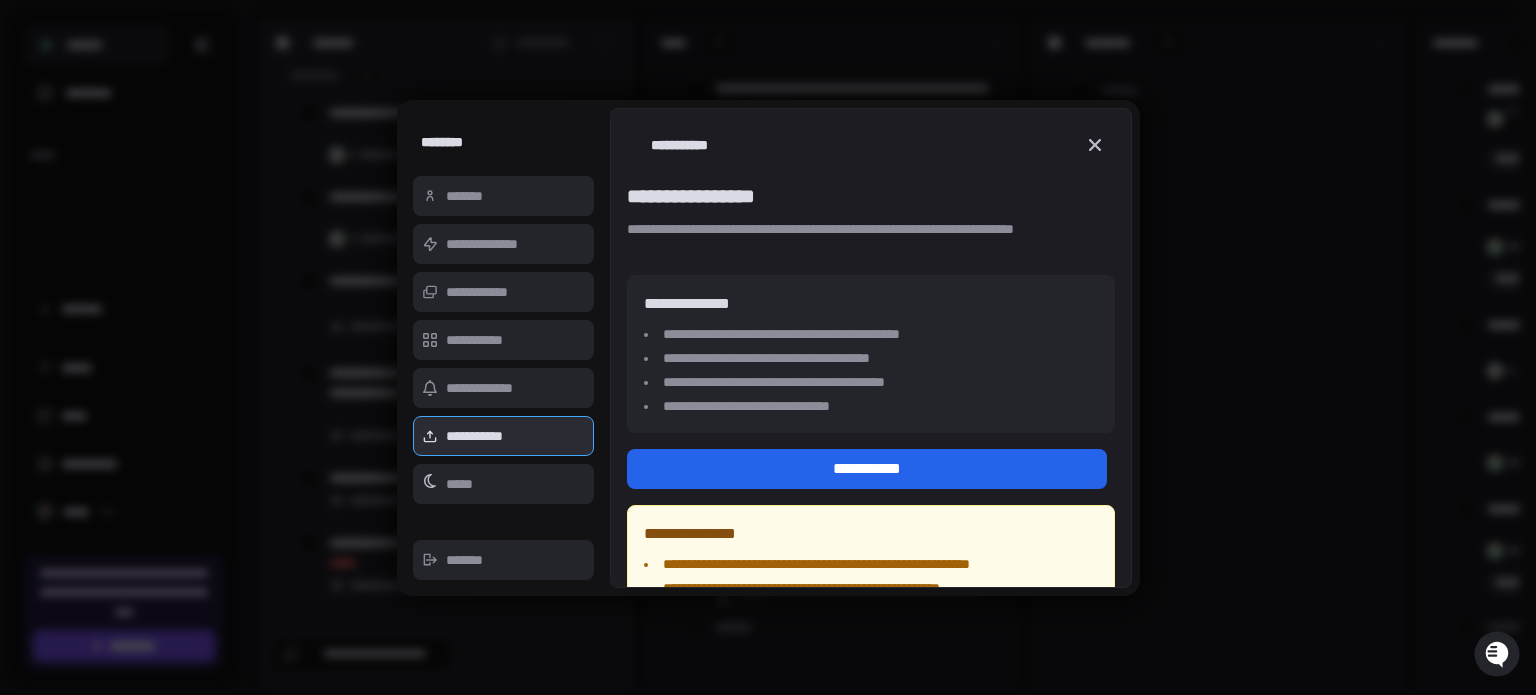 scroll, scrollTop: 90, scrollLeft: 0, axis: vertical 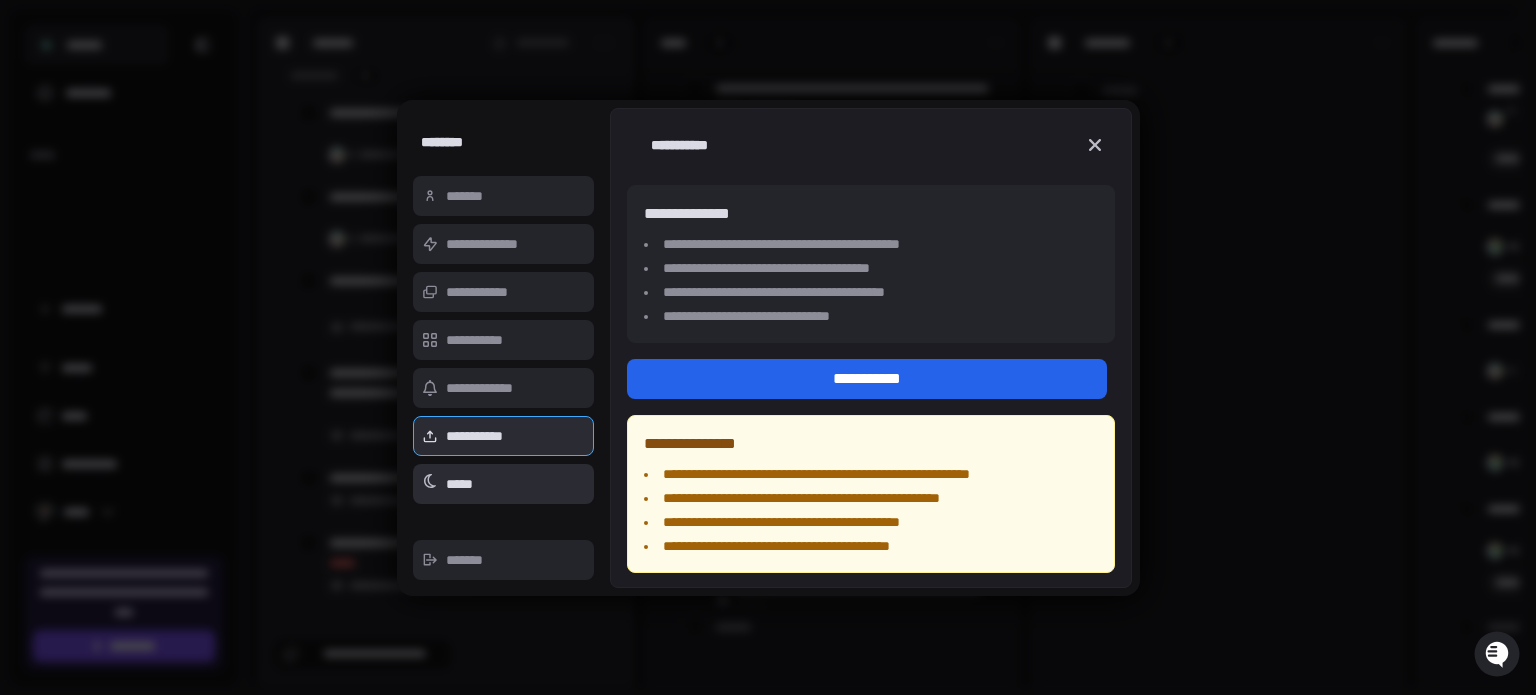 click on "*****" at bounding box center (504, 484) 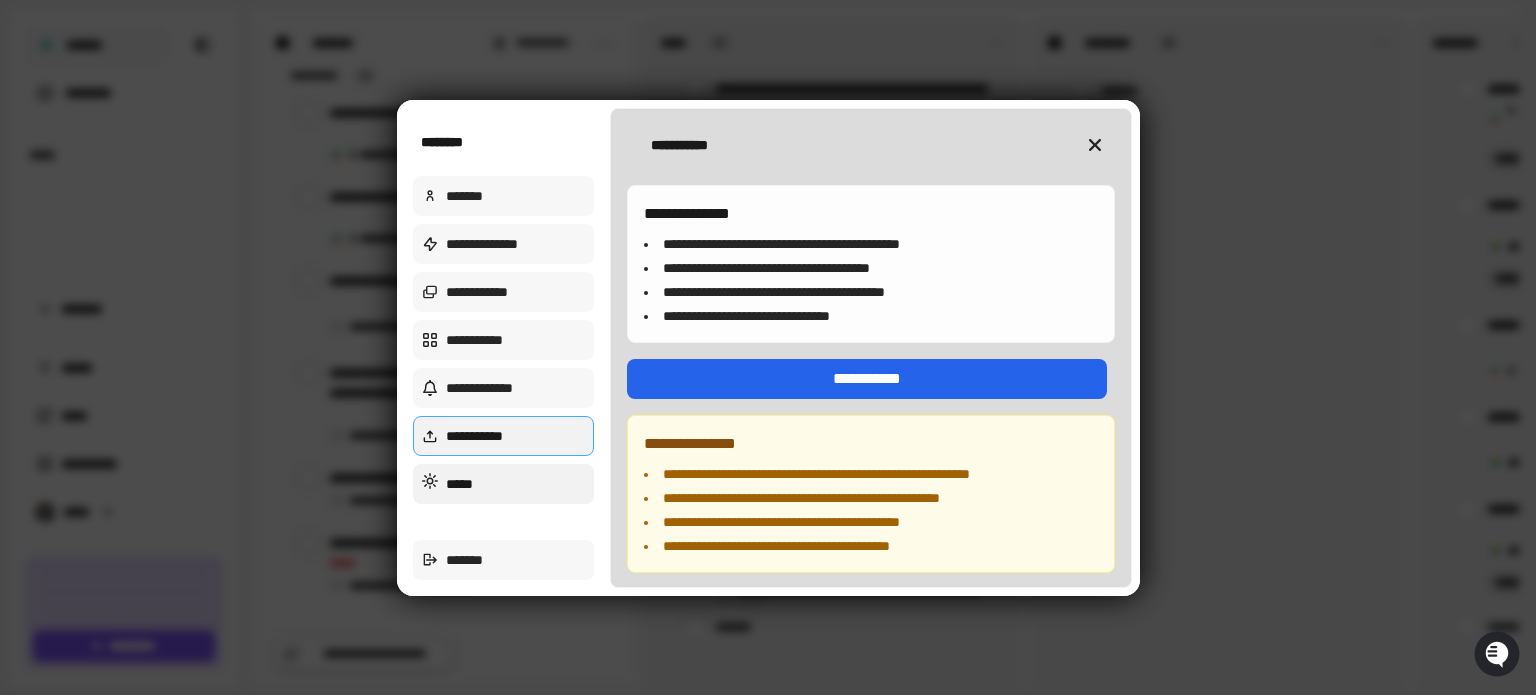click on "*****" at bounding box center (504, 484) 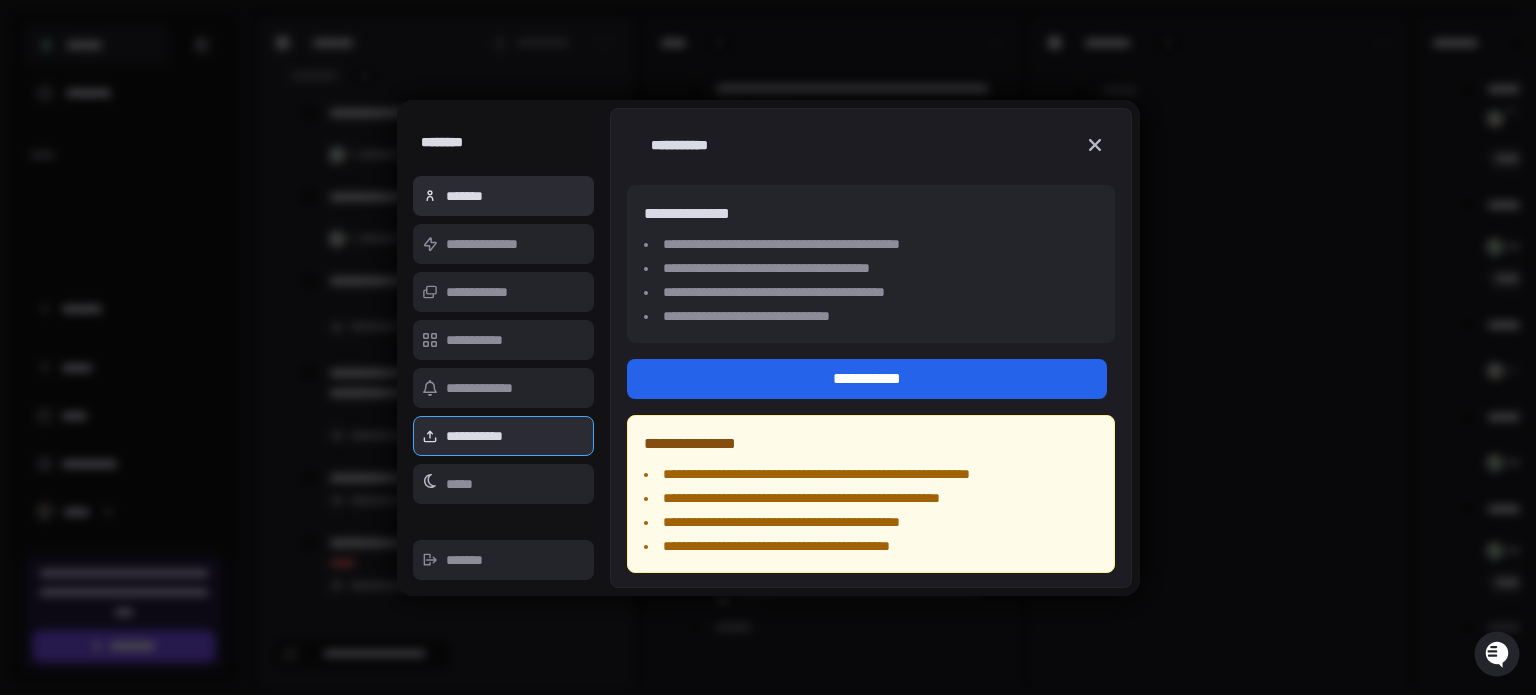 click on "*******" at bounding box center [504, 196] 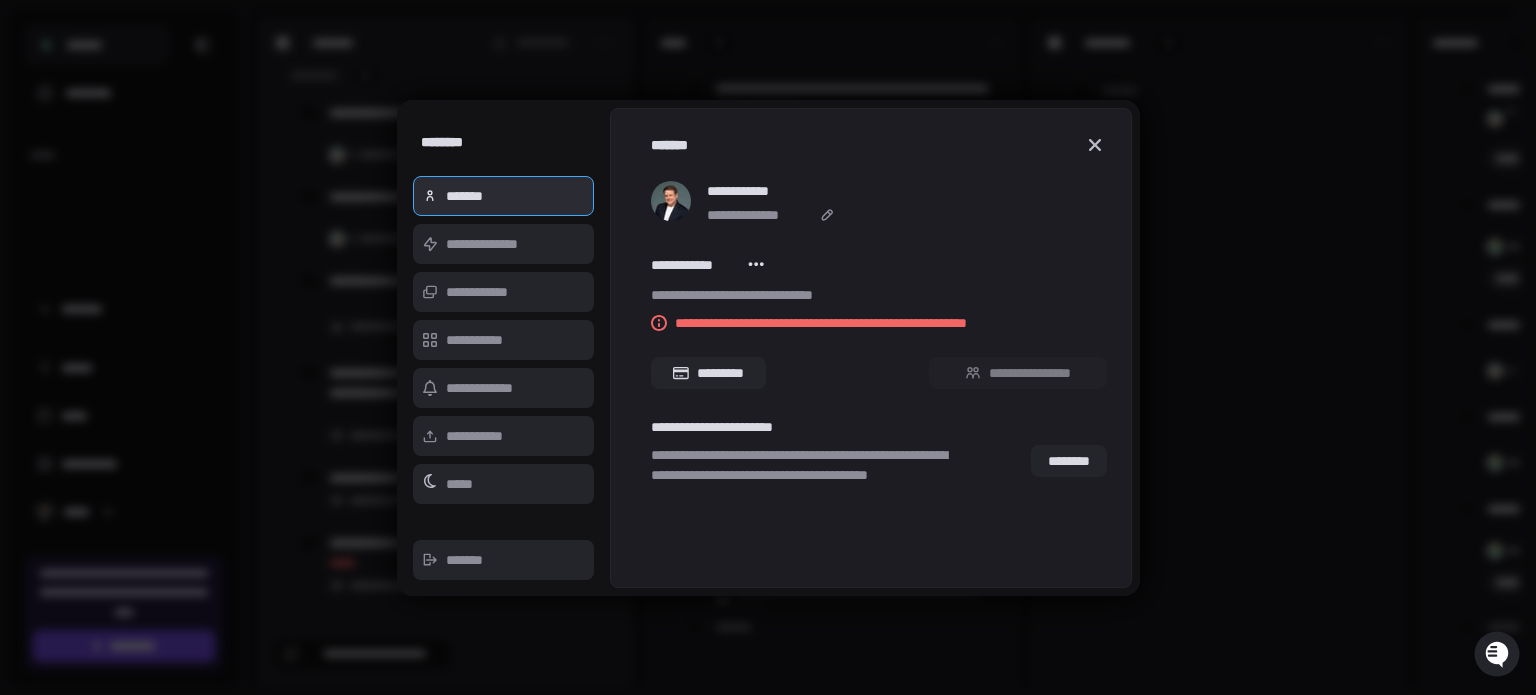 type 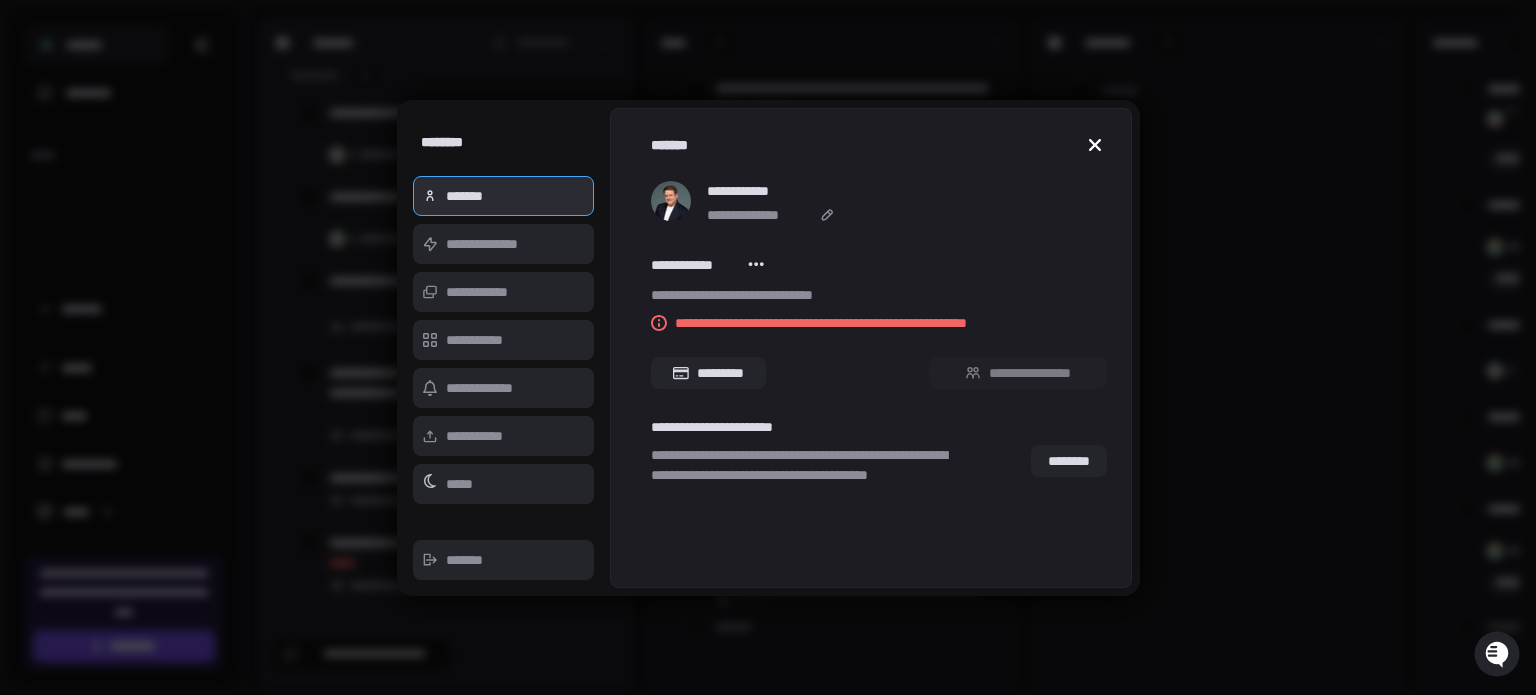 click 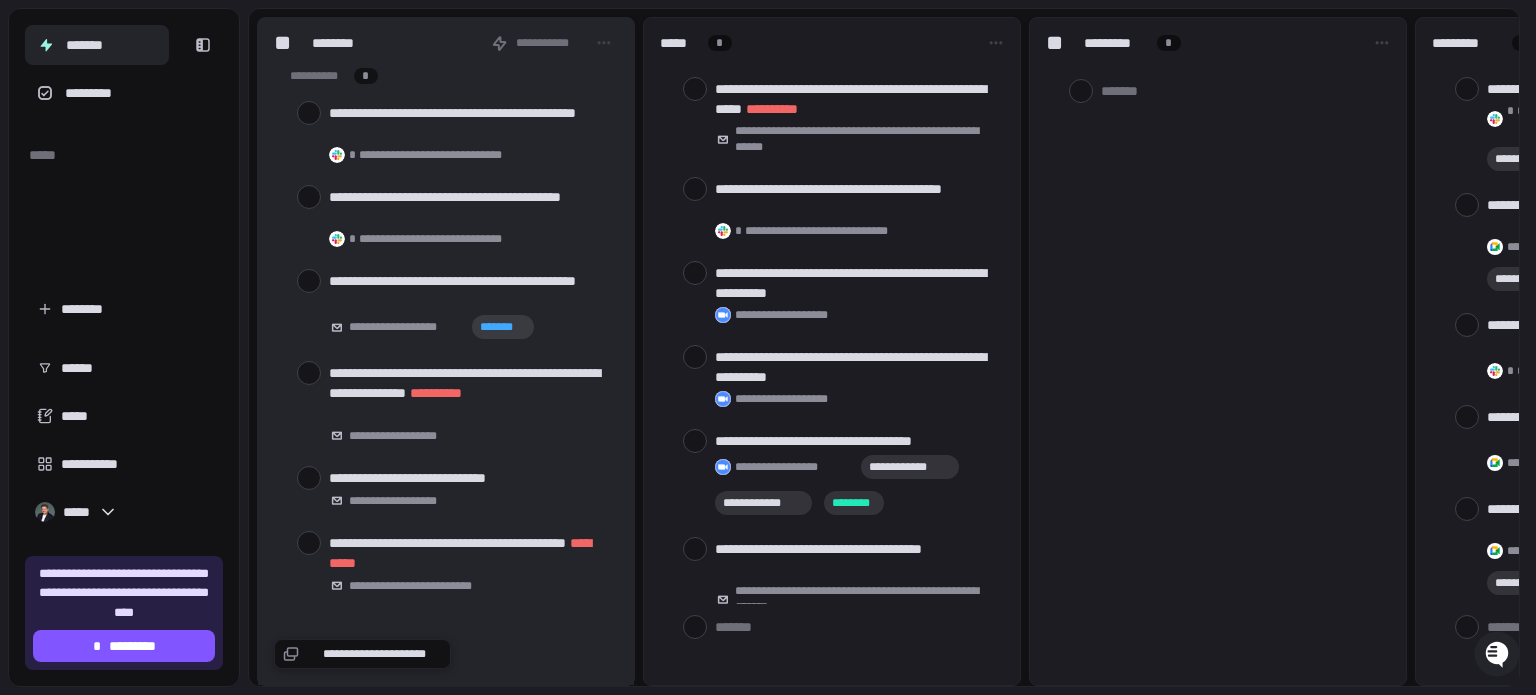 click on "*******" at bounding box center (97, 45) 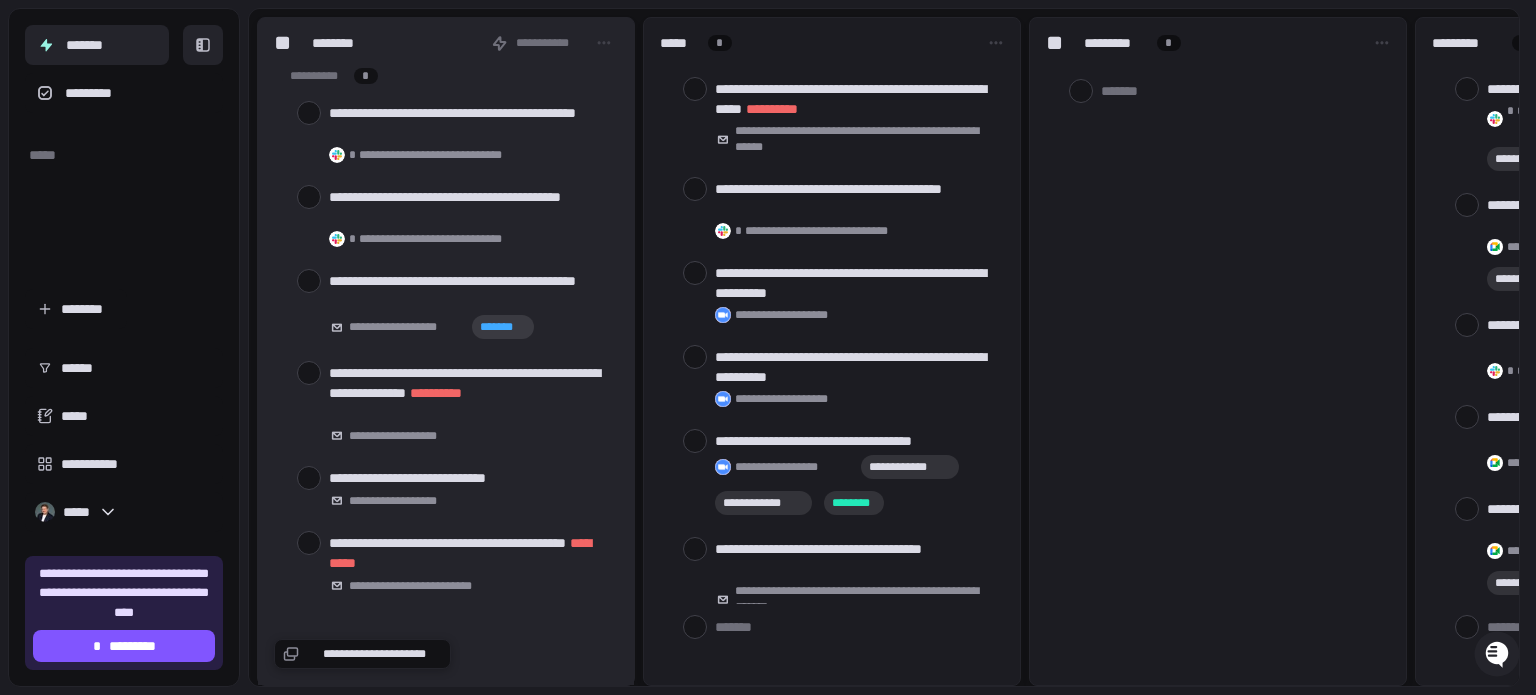 click at bounding box center (203, 45) 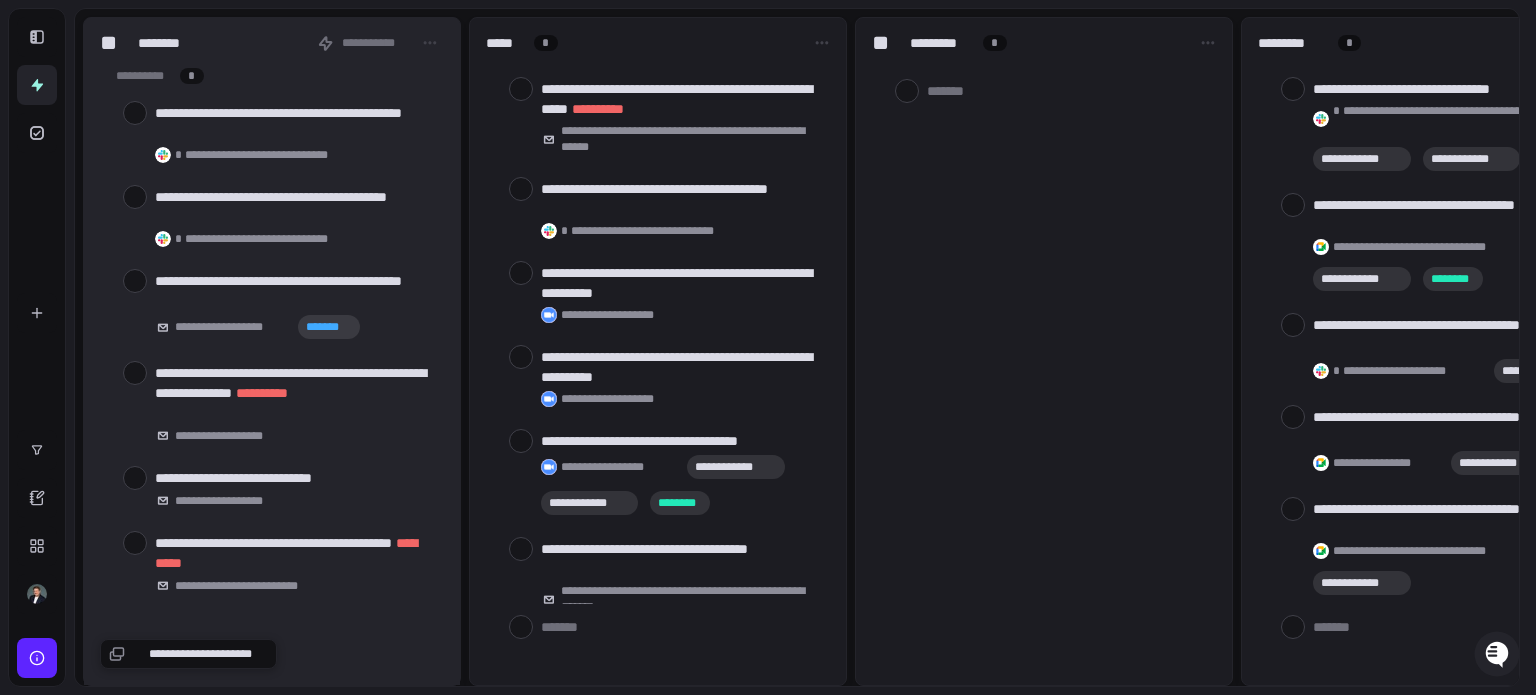 click at bounding box center [37, 658] 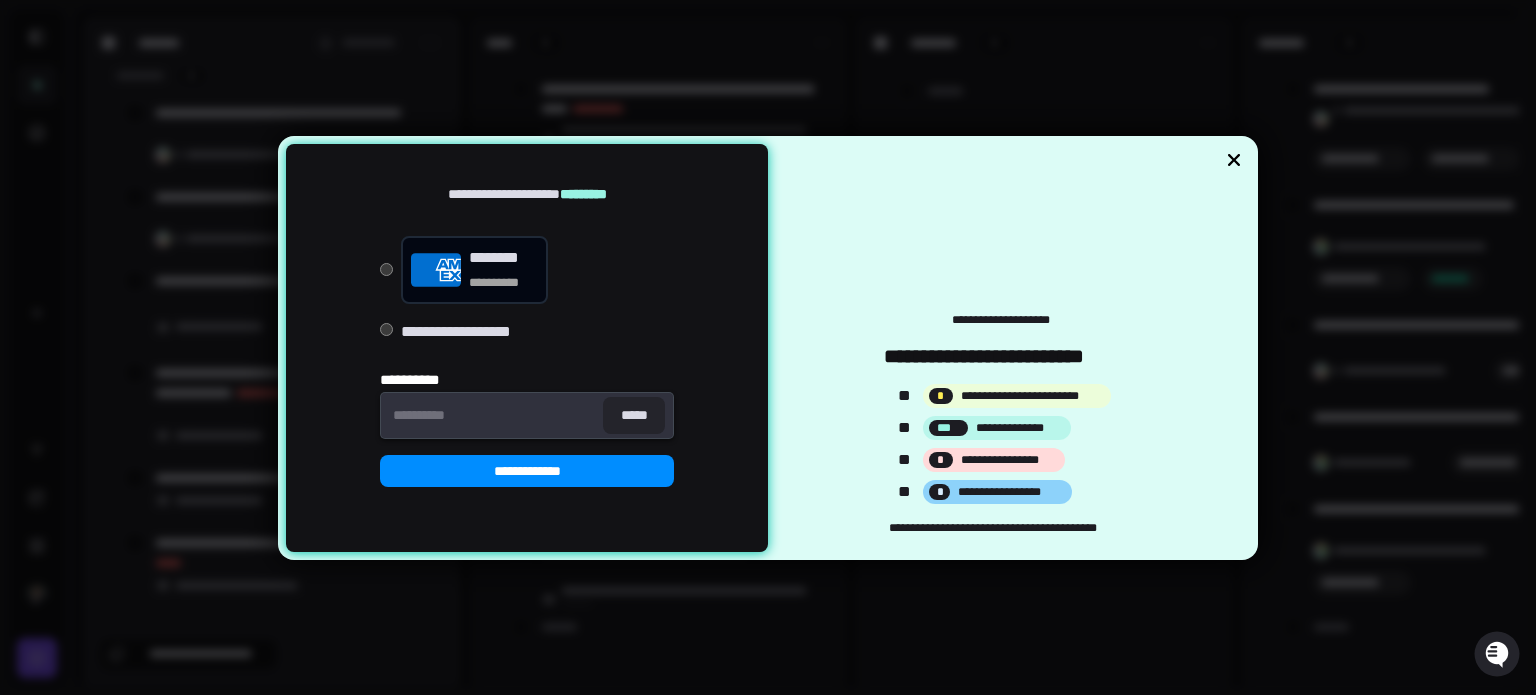 click 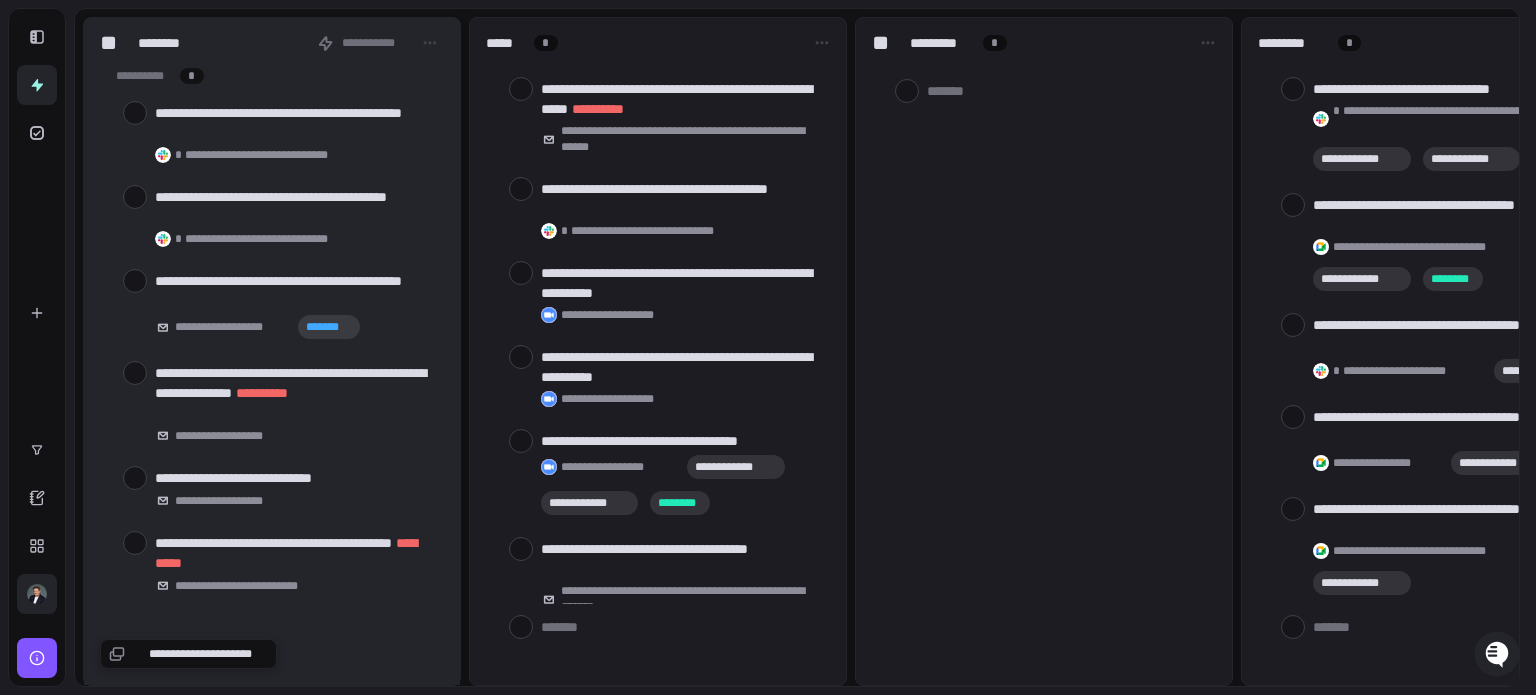 click at bounding box center [37, 594] 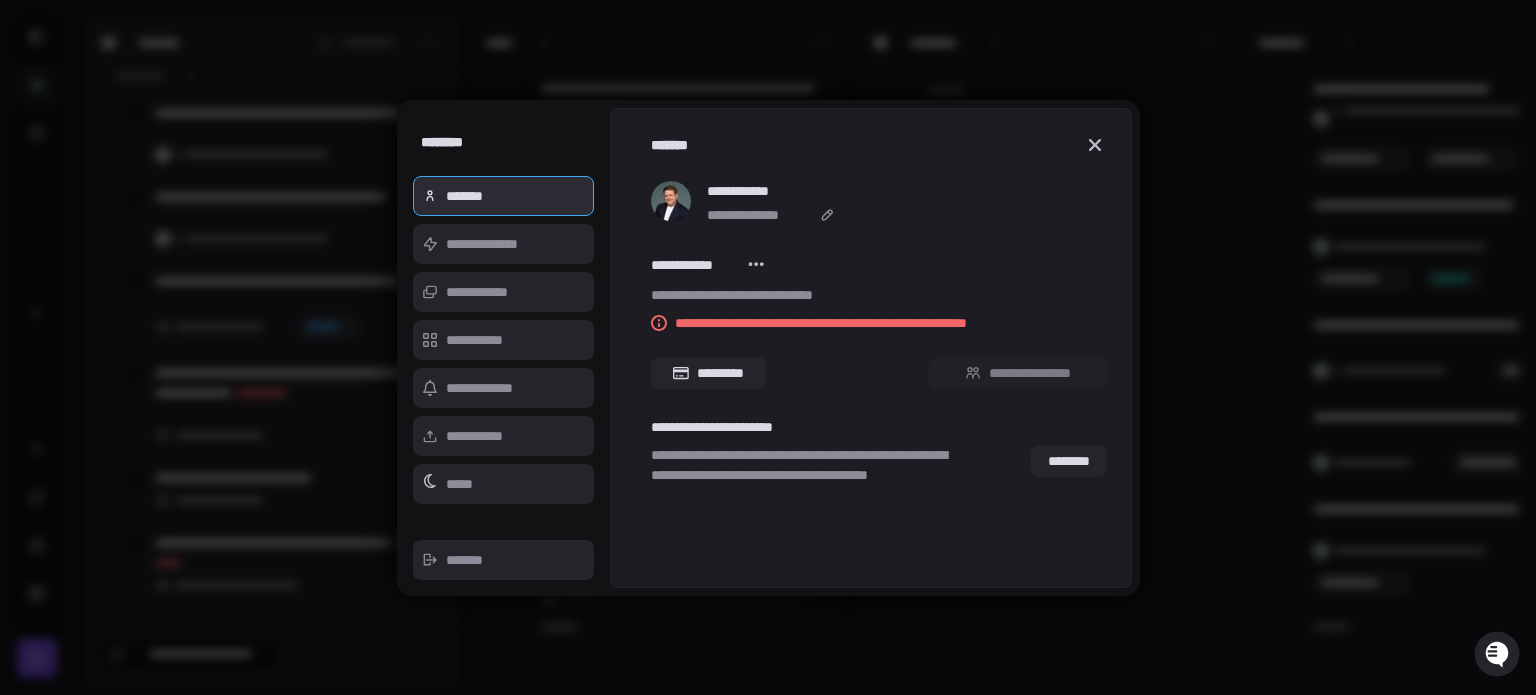 click 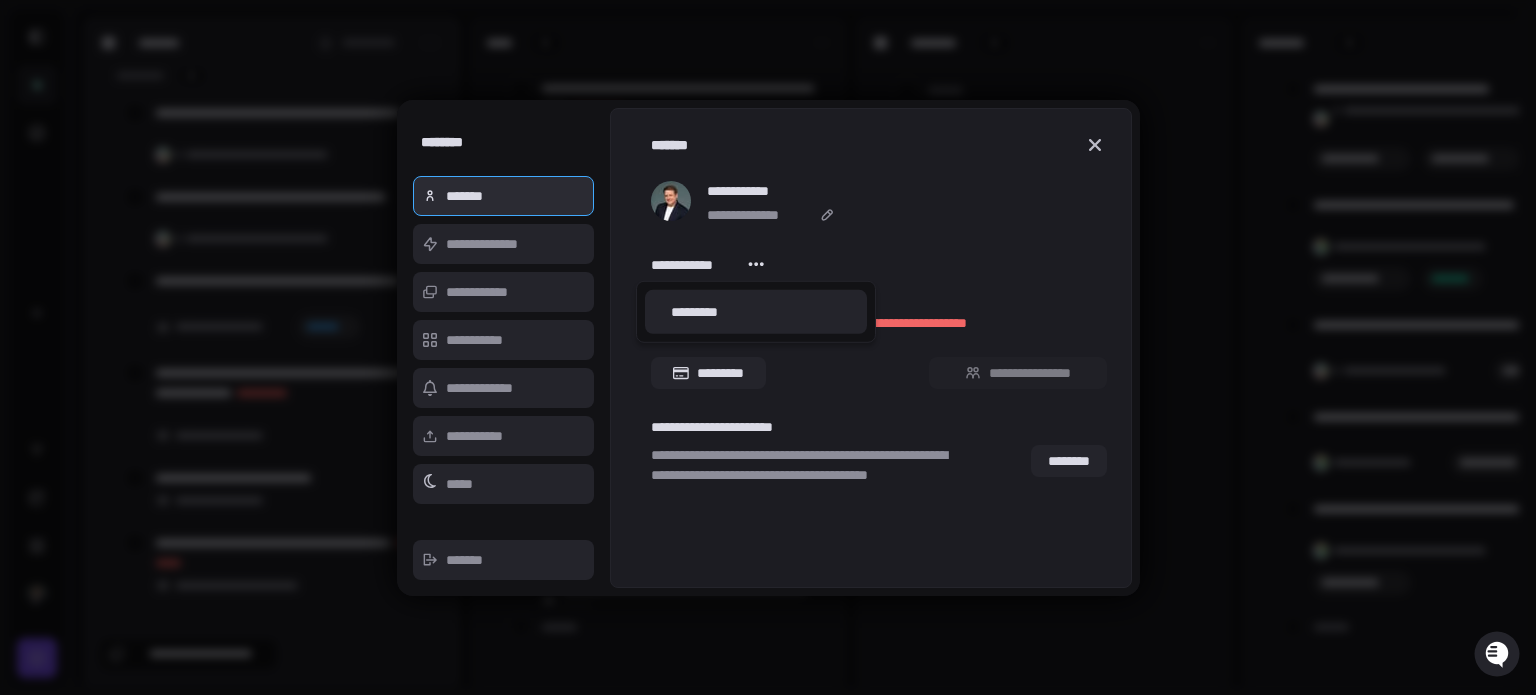 click at bounding box center (768, 347) 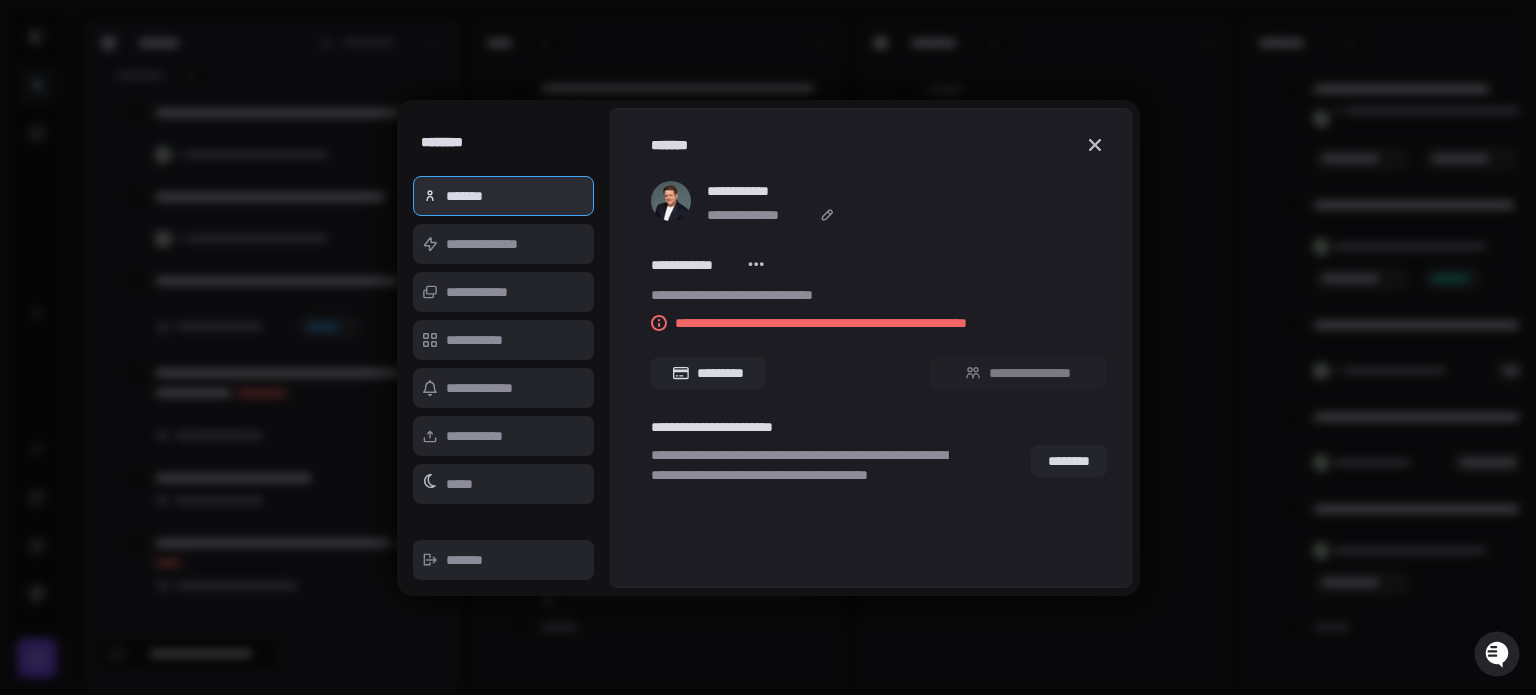 click 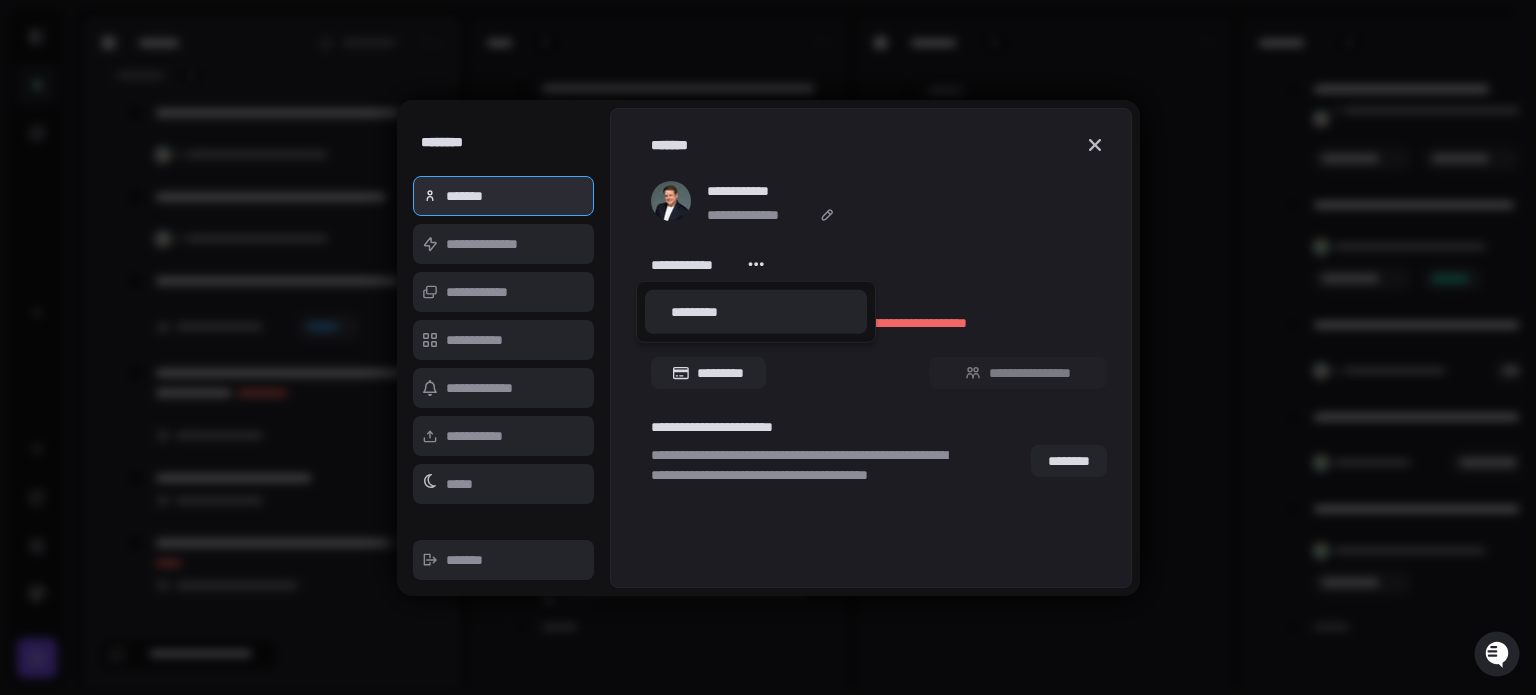 click at bounding box center [768, 347] 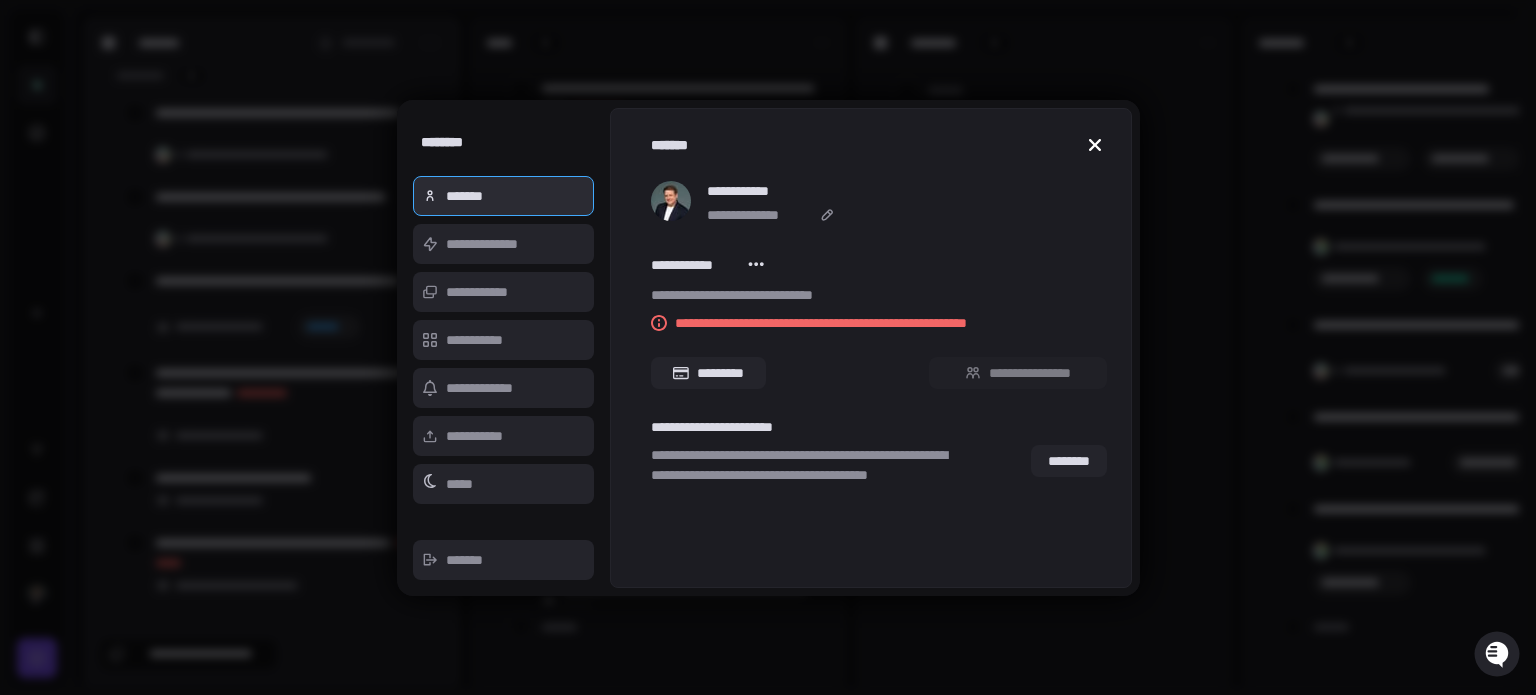 click at bounding box center (1095, 145) 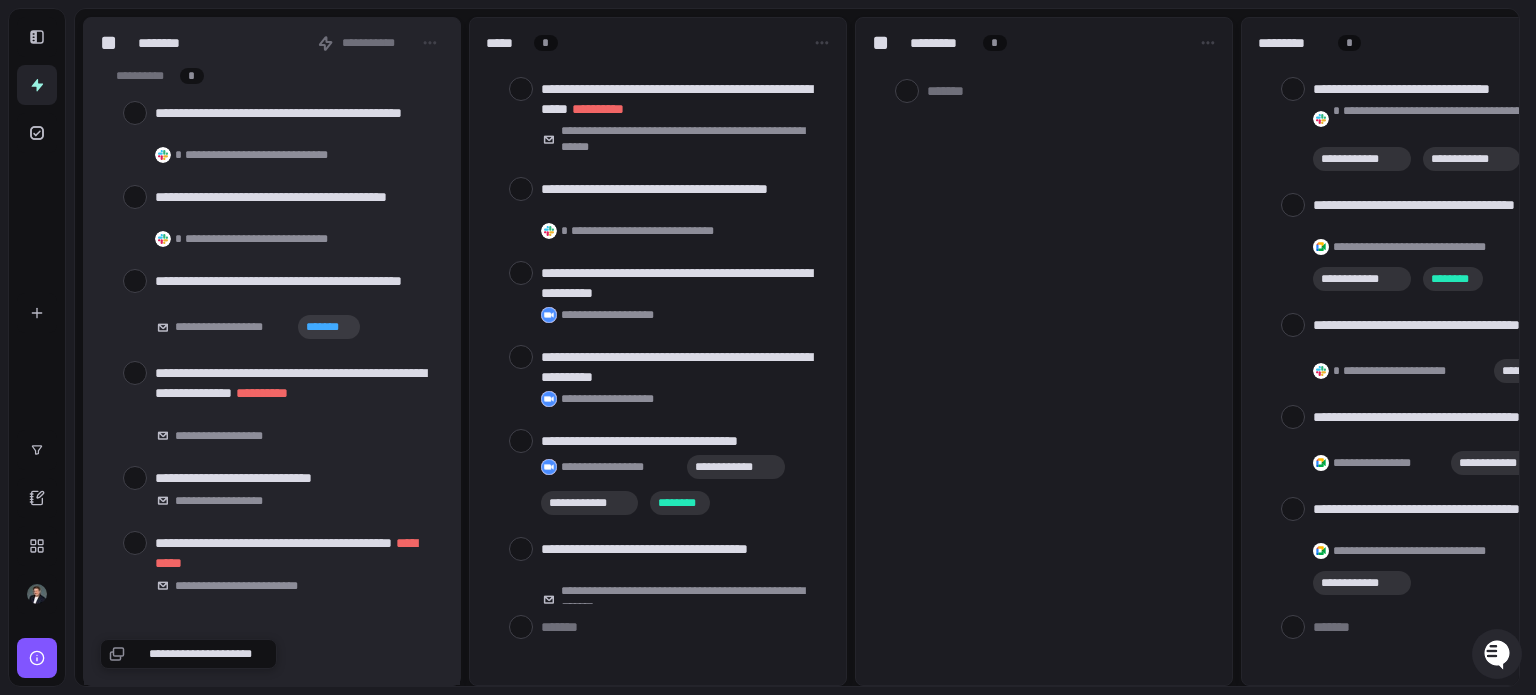 click 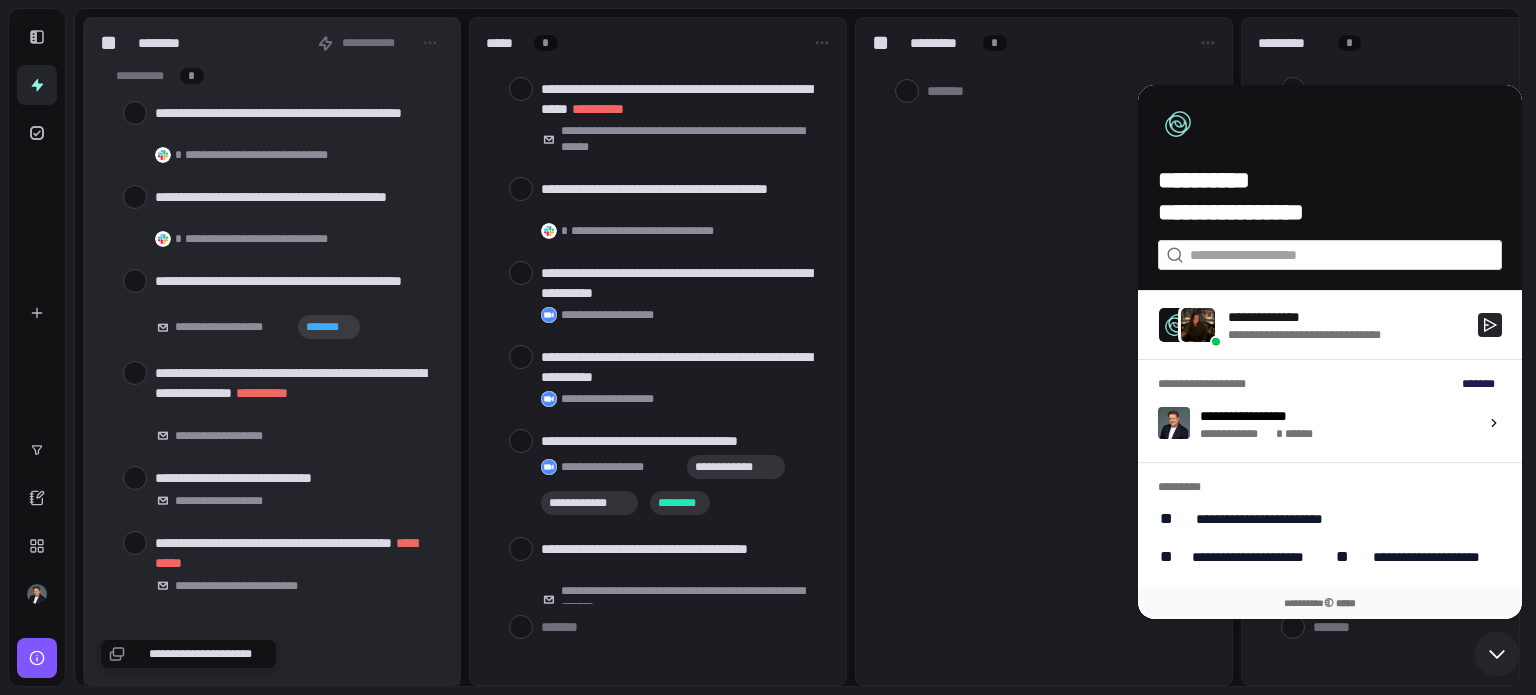 click on "[FIRST] [LAST] [STREET] [NUMBER]" at bounding box center [1330, 410] 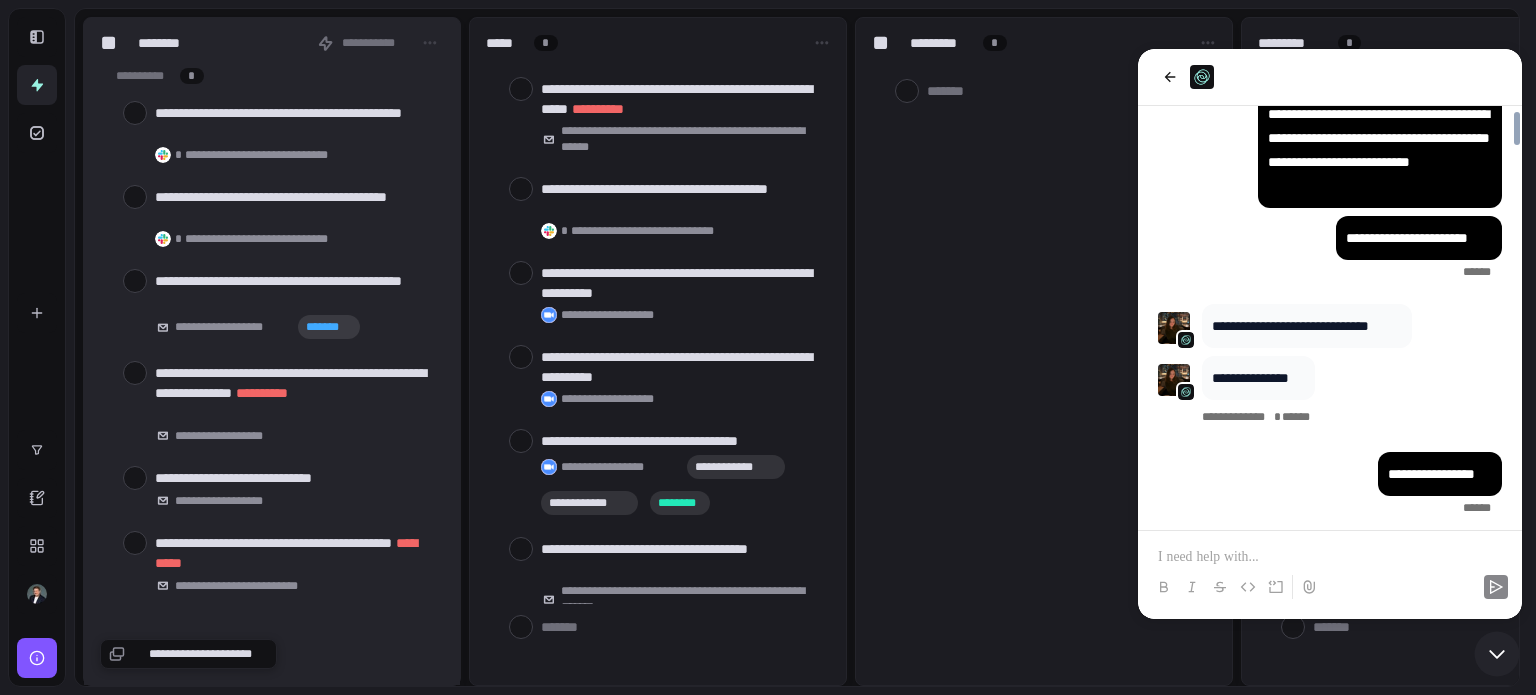 scroll, scrollTop: 5819, scrollLeft: 0, axis: vertical 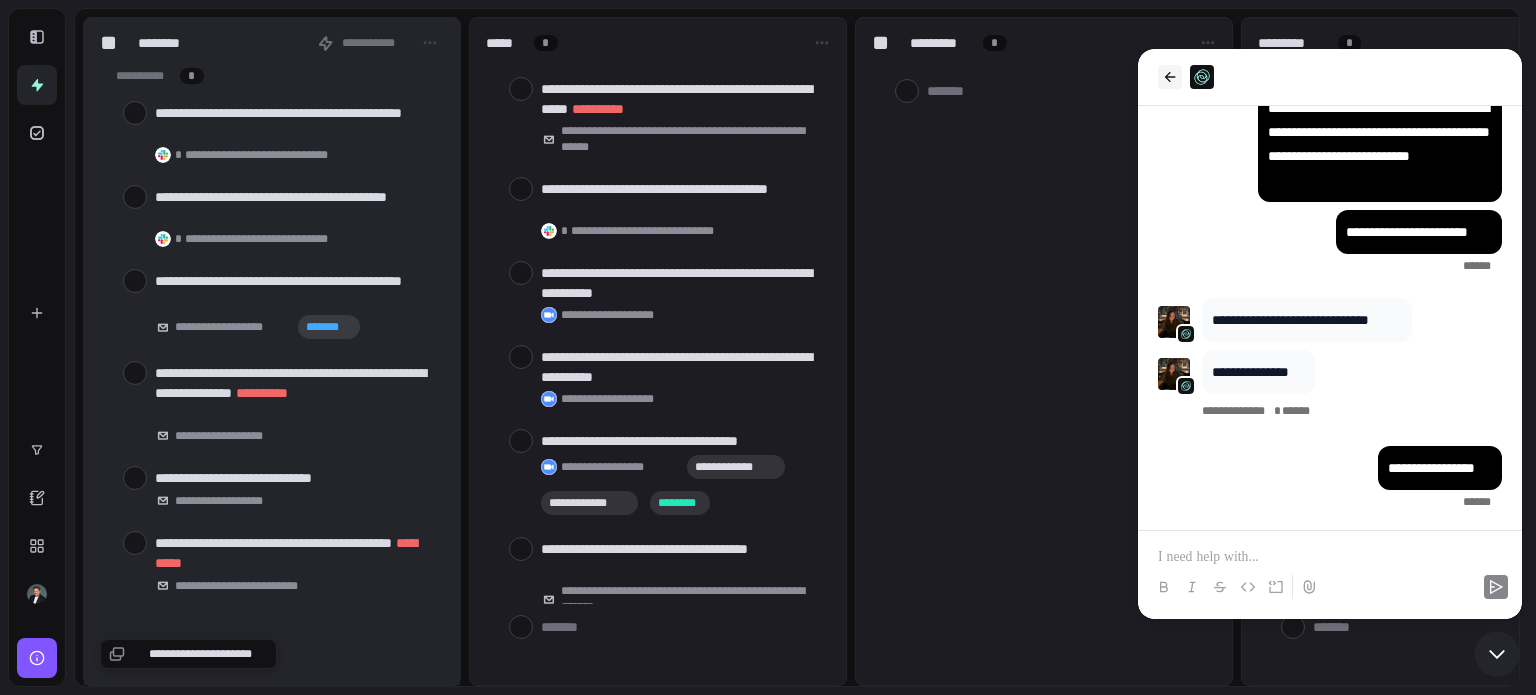 click 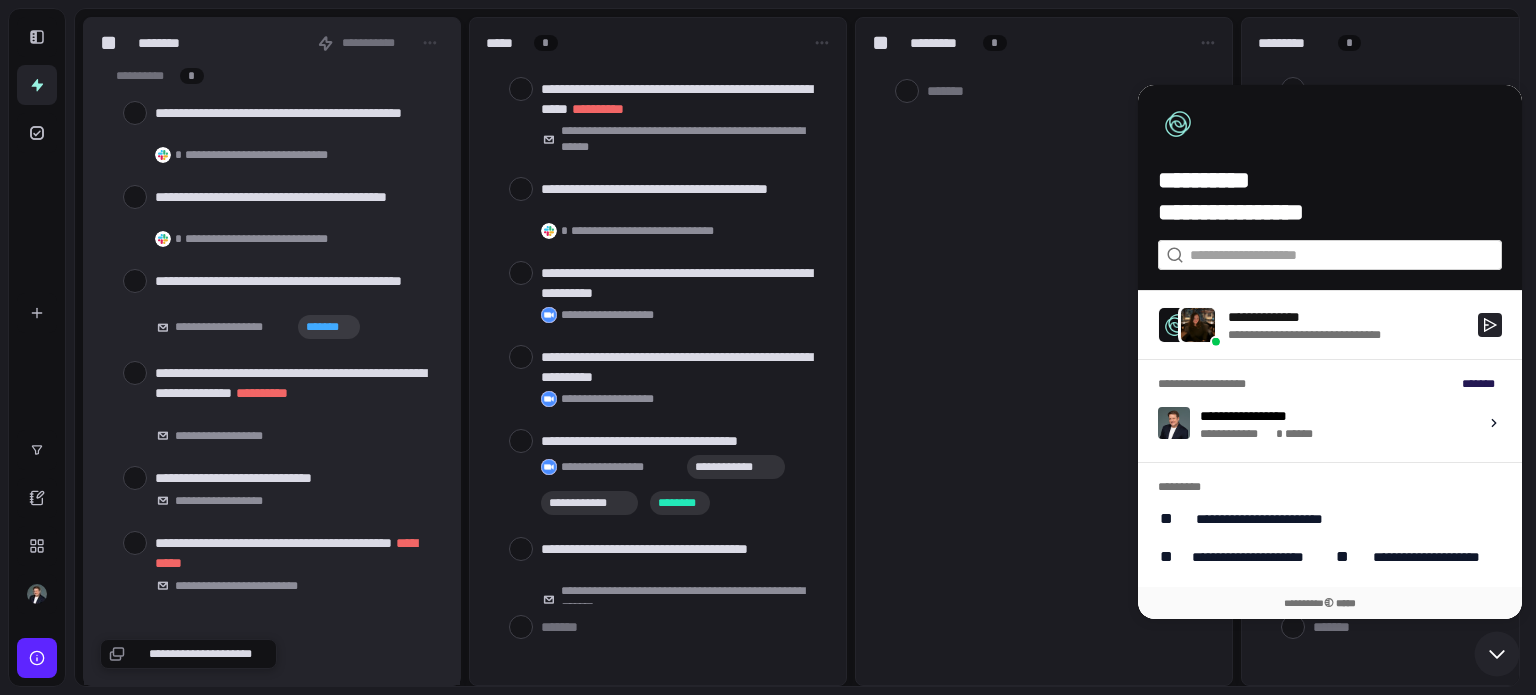 click at bounding box center (37, 658) 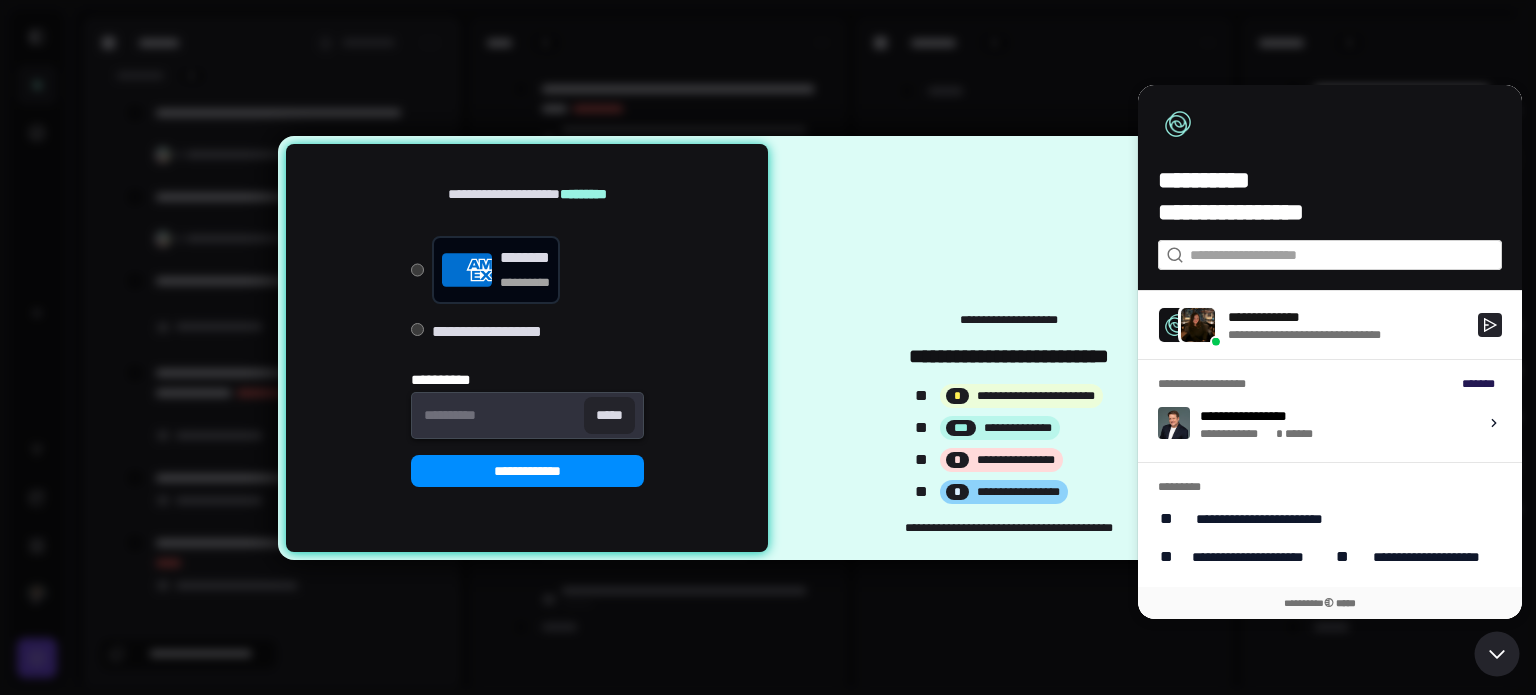type on "*" 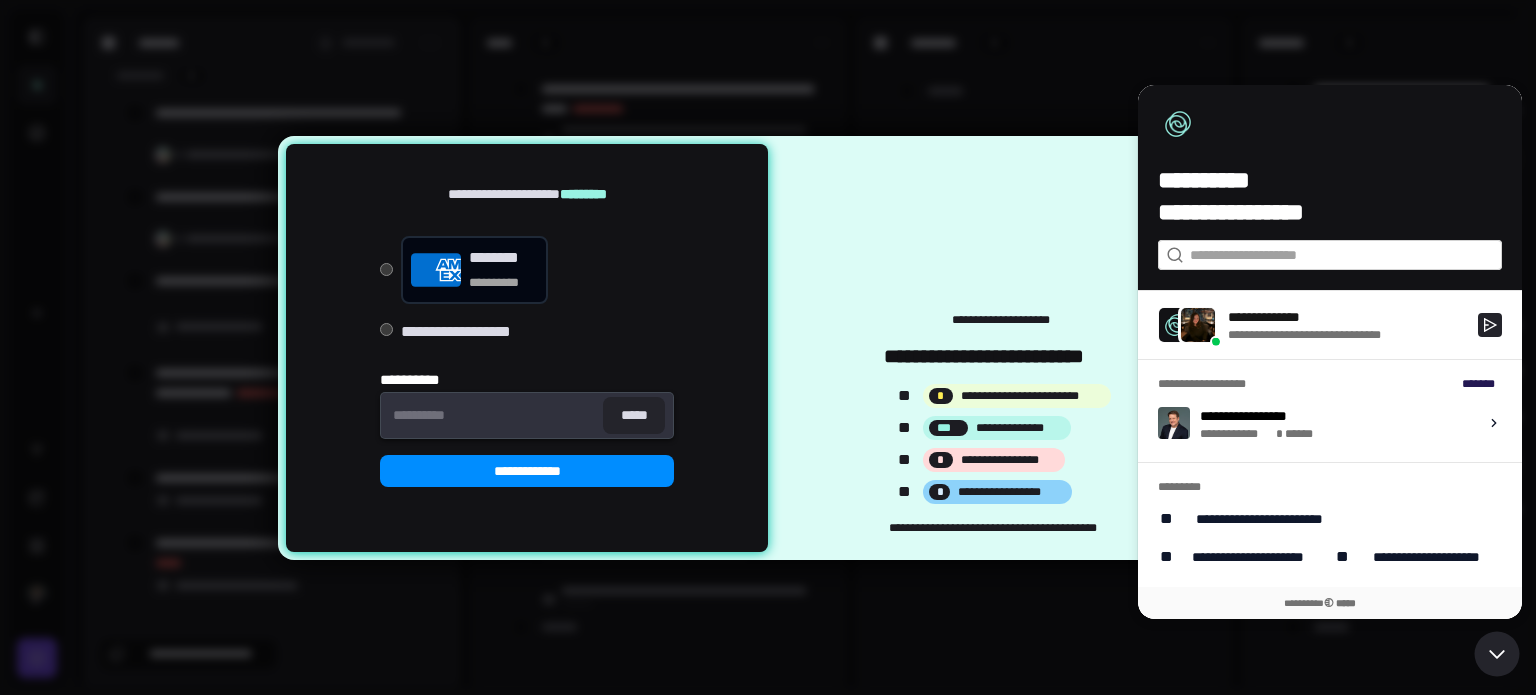 type 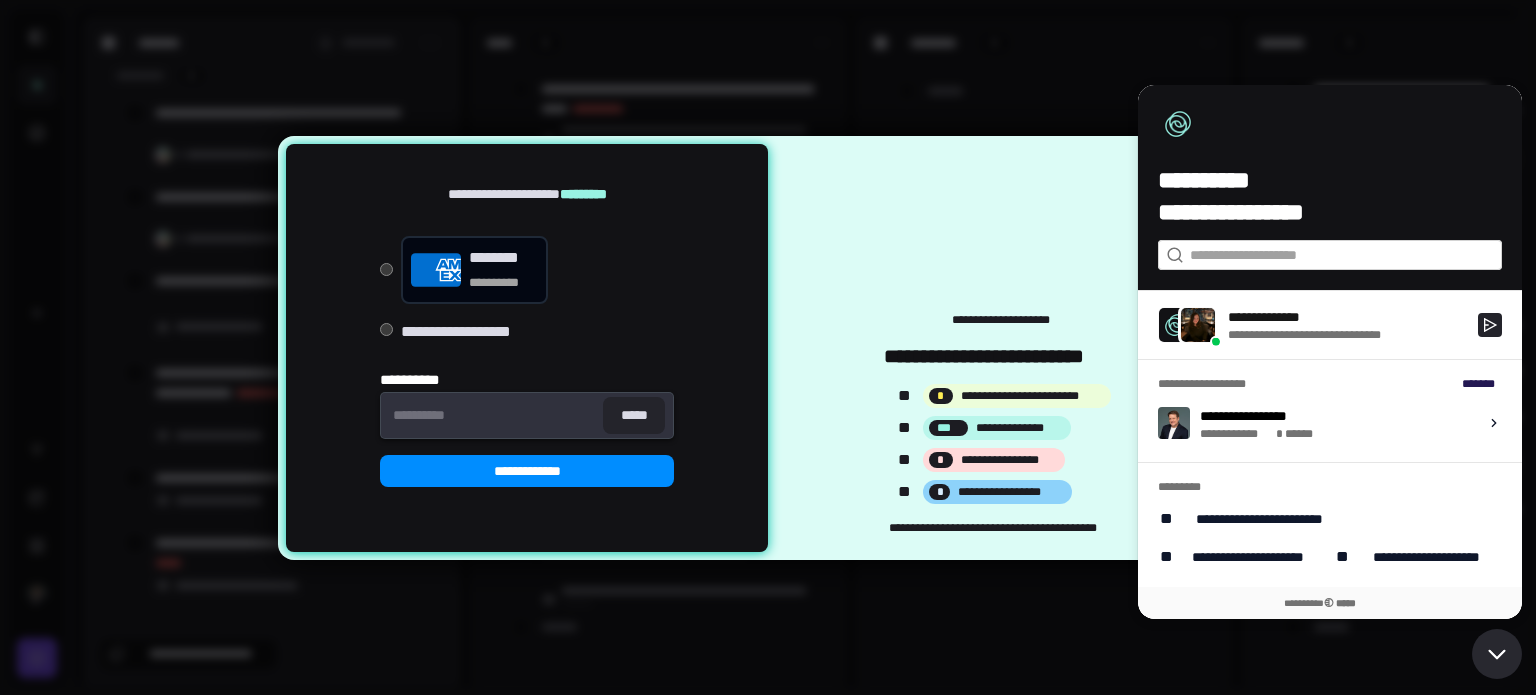 click 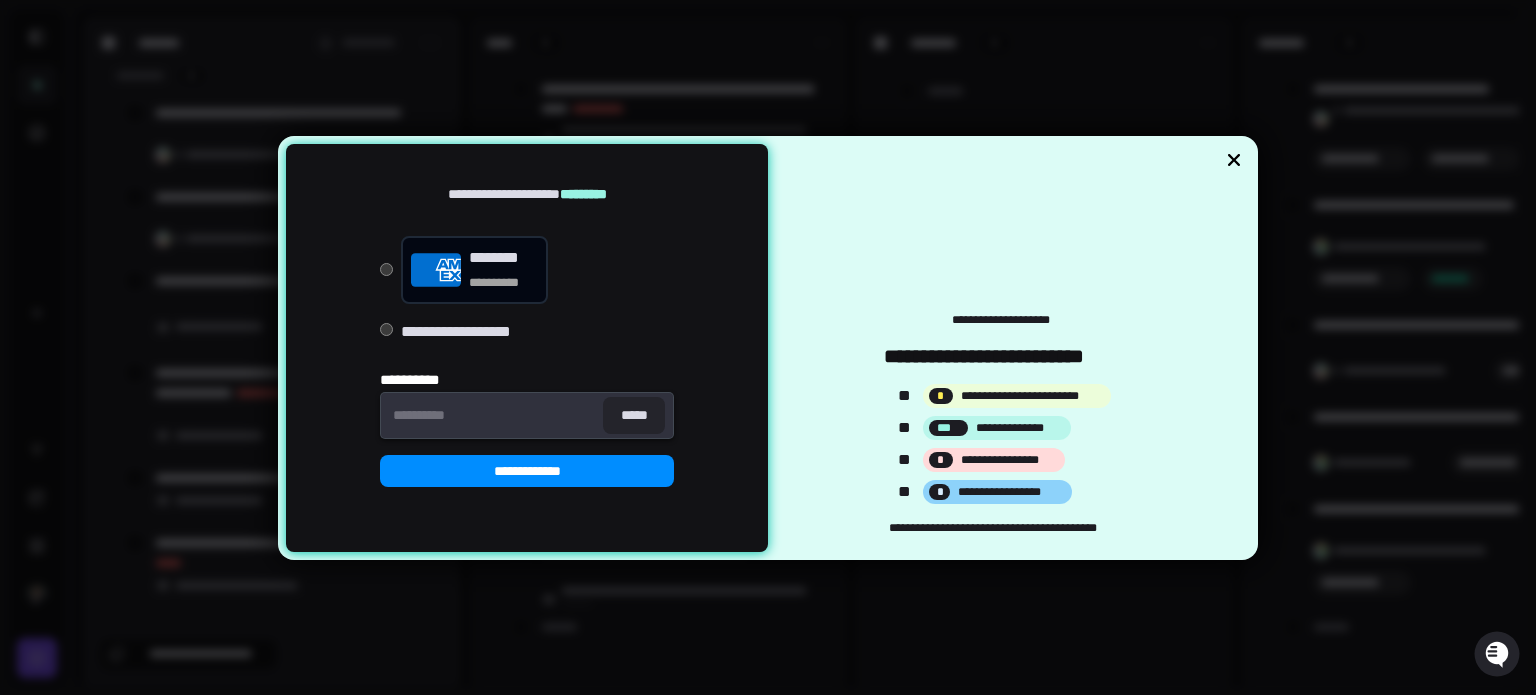 click 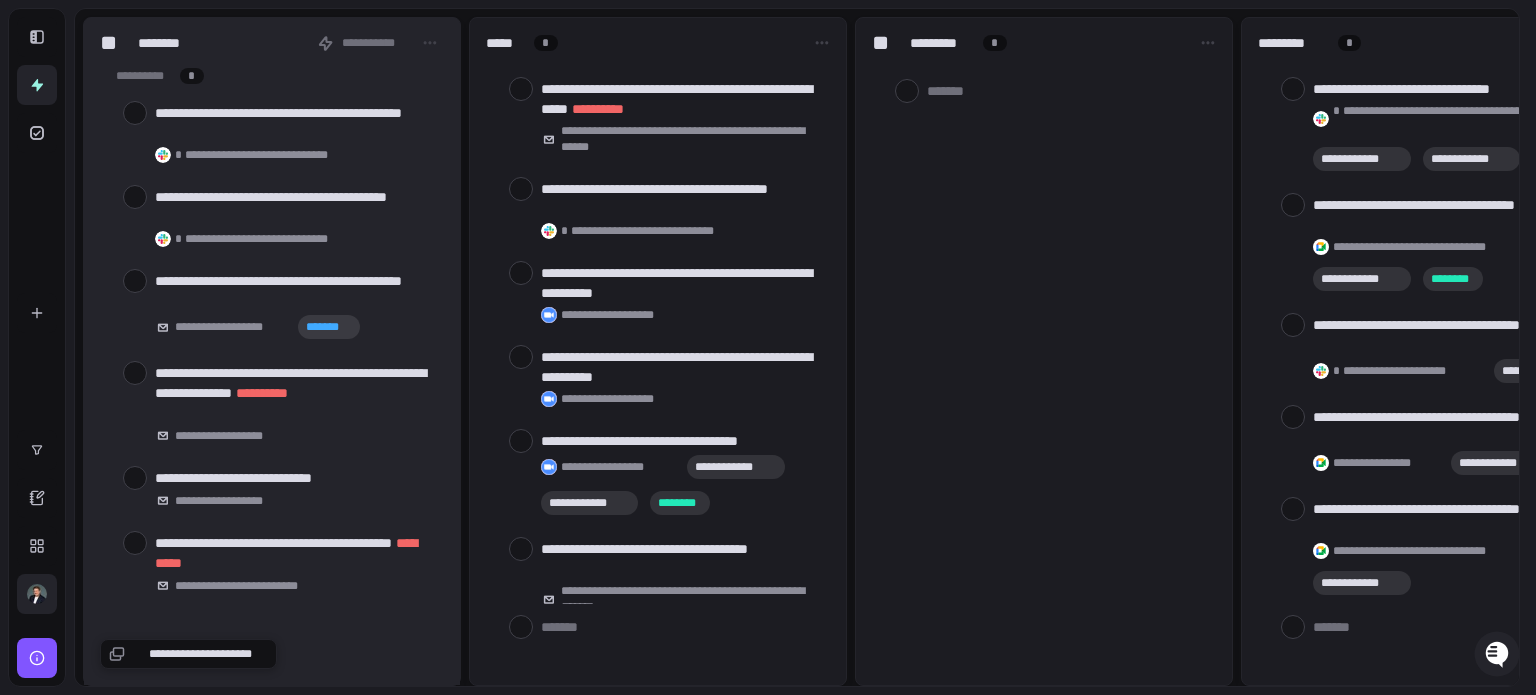 click at bounding box center (37, 594) 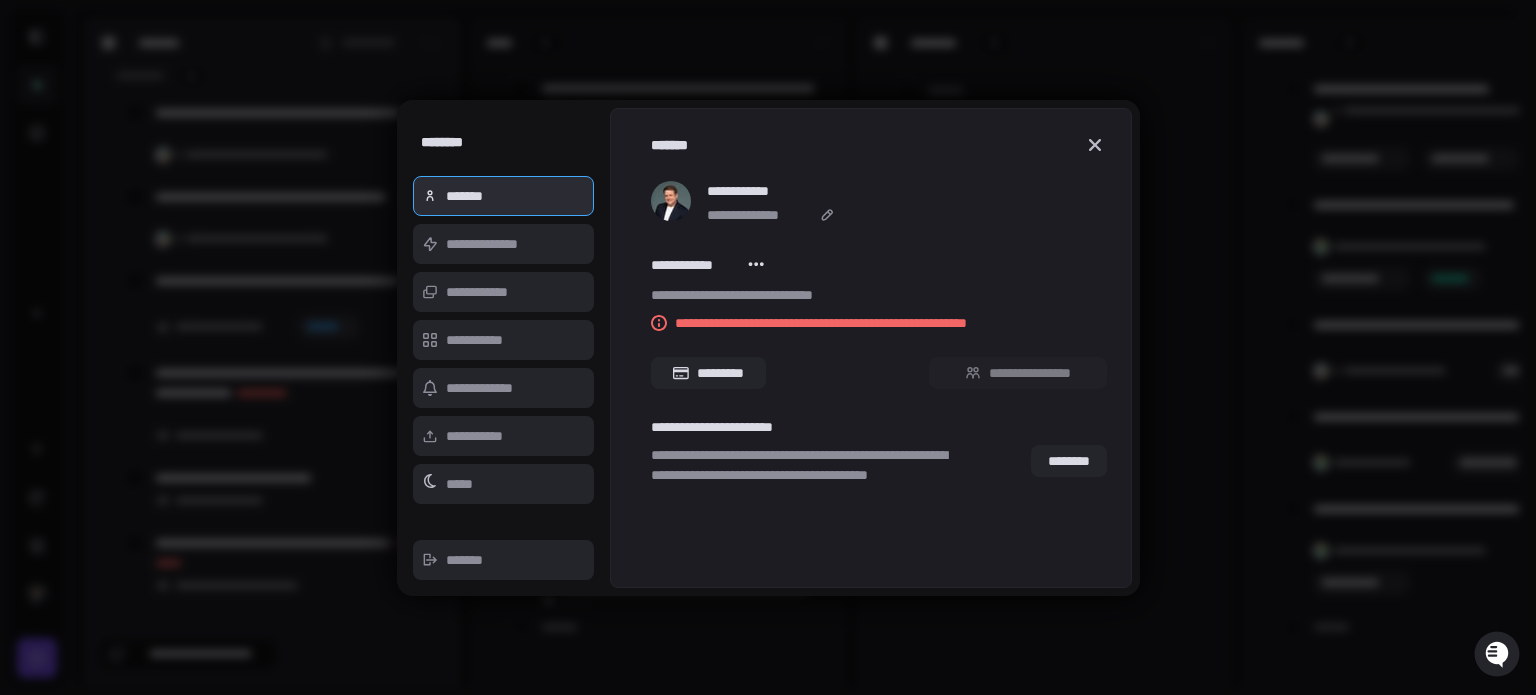 type on "*" 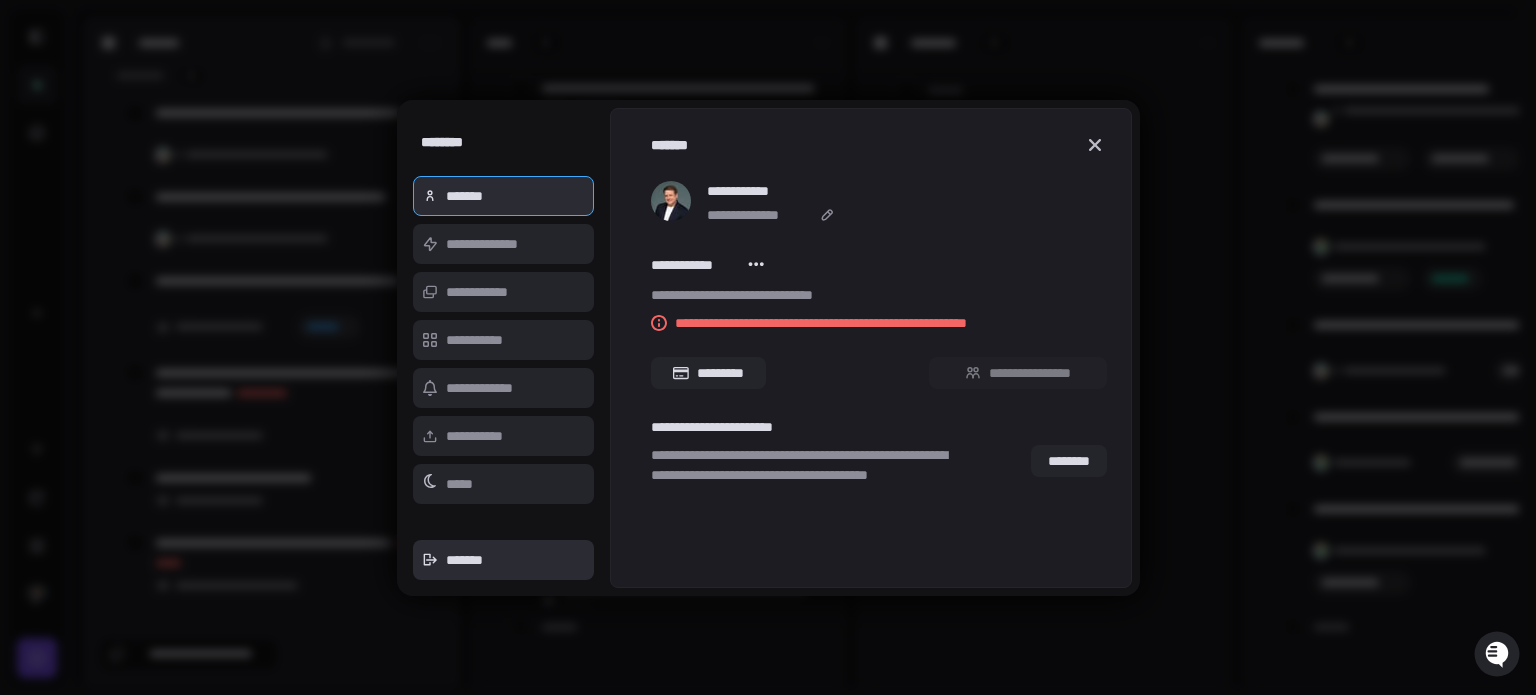 click on "*******" at bounding box center [504, 560] 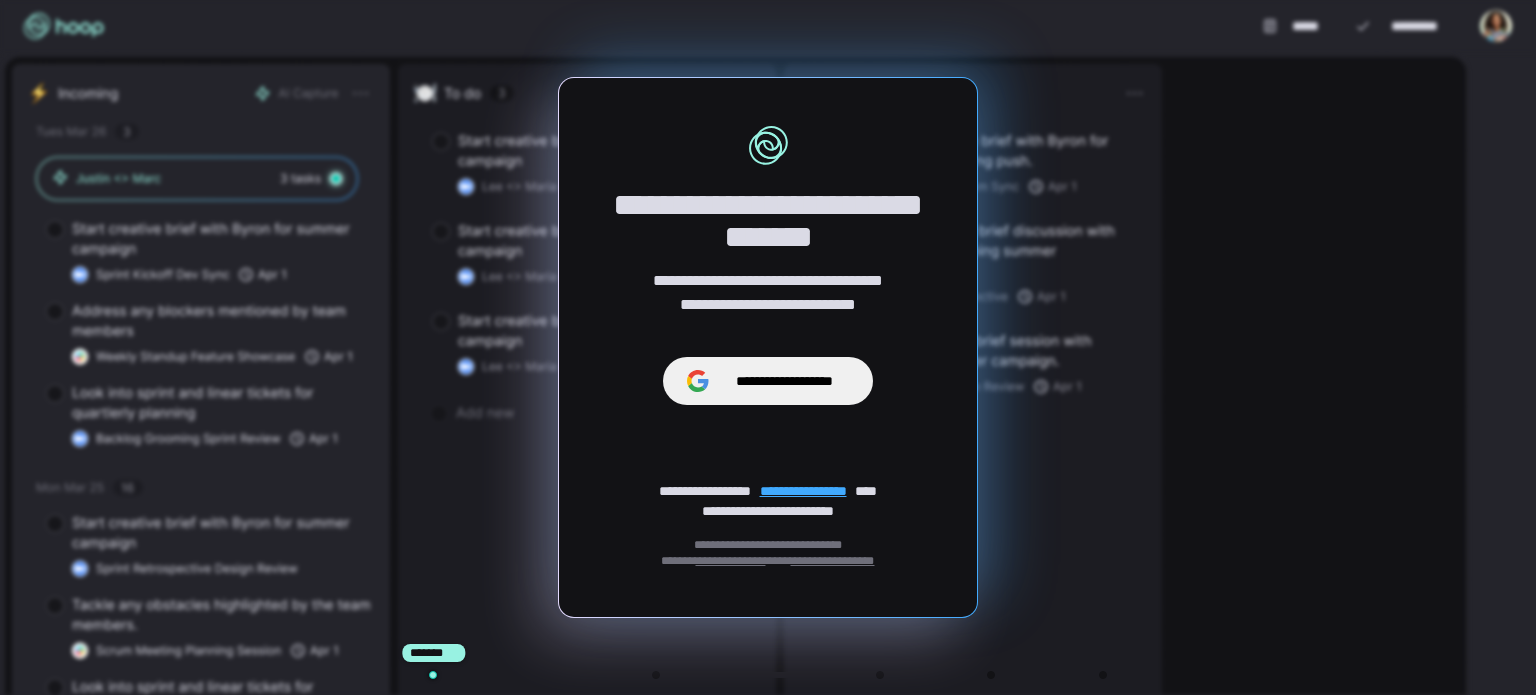 scroll, scrollTop: 0, scrollLeft: 0, axis: both 